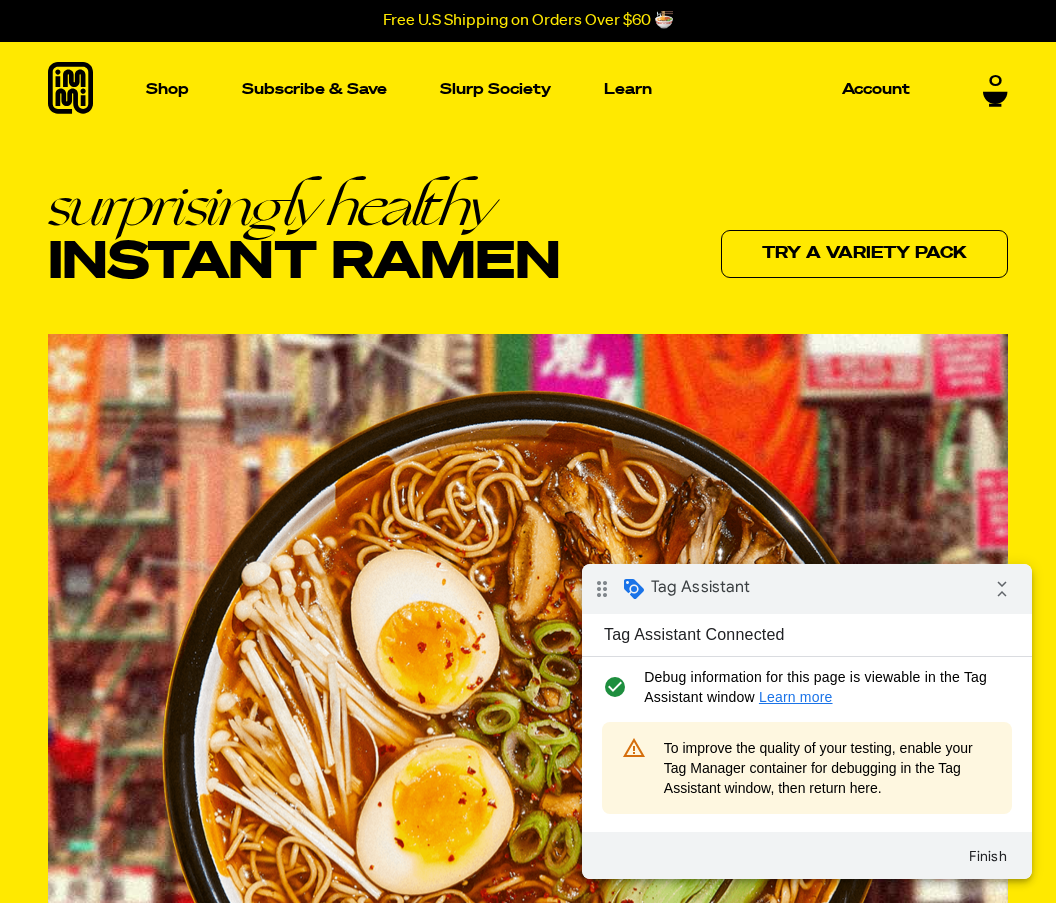 scroll, scrollTop: 0, scrollLeft: 0, axis: both 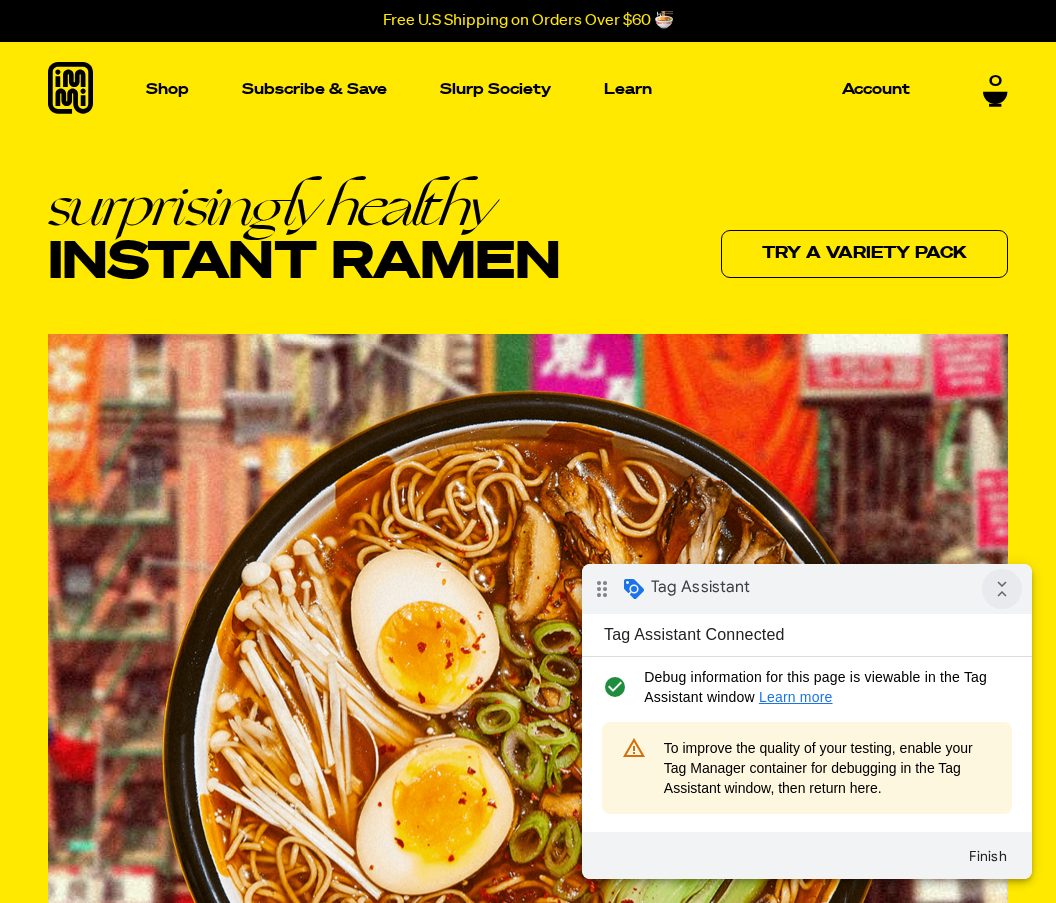 click on "collapse_all" at bounding box center (1002, 589) 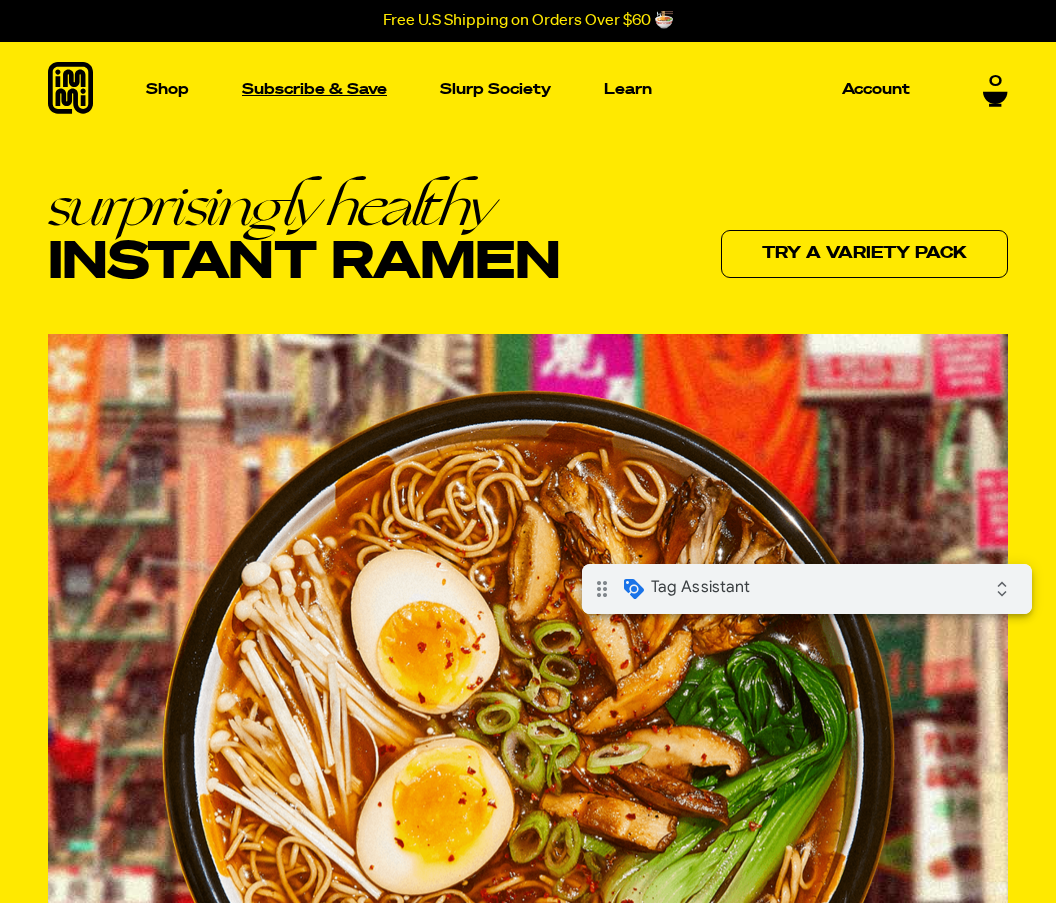 click on "Subscribe & Save" at bounding box center (314, 89) 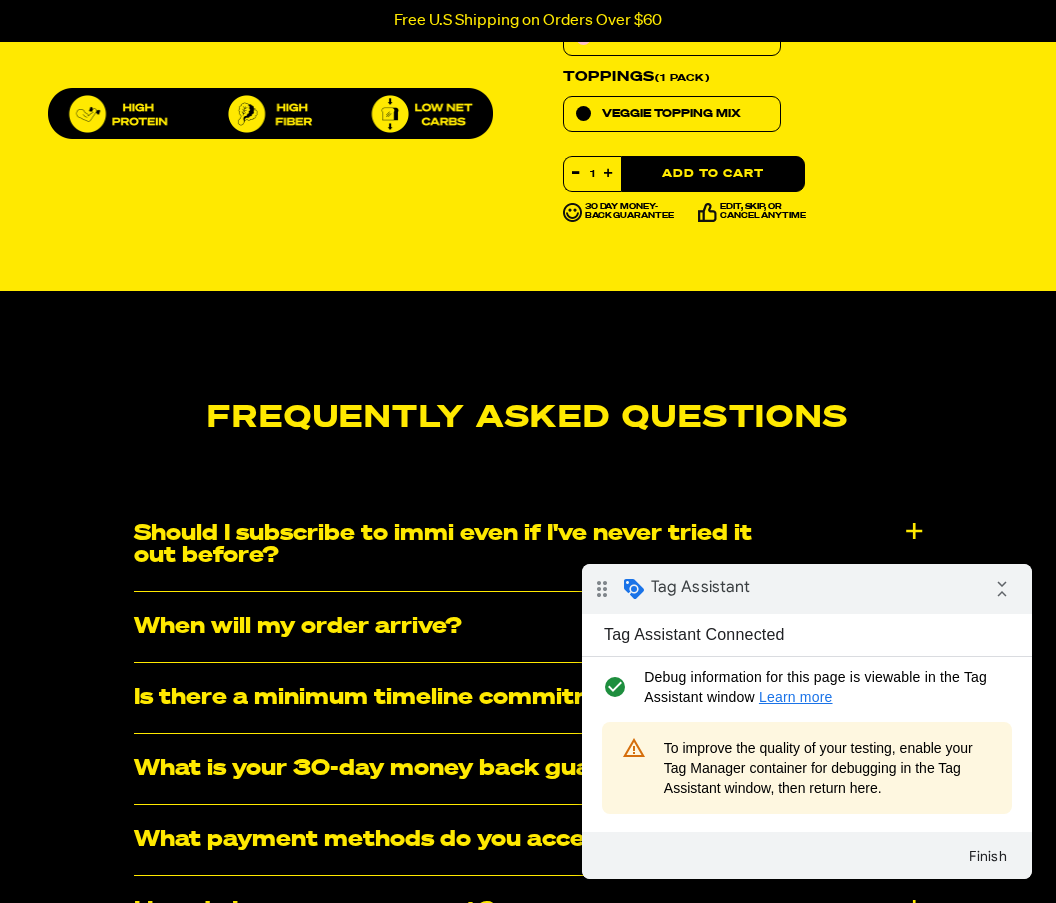 scroll, scrollTop: 0, scrollLeft: 0, axis: both 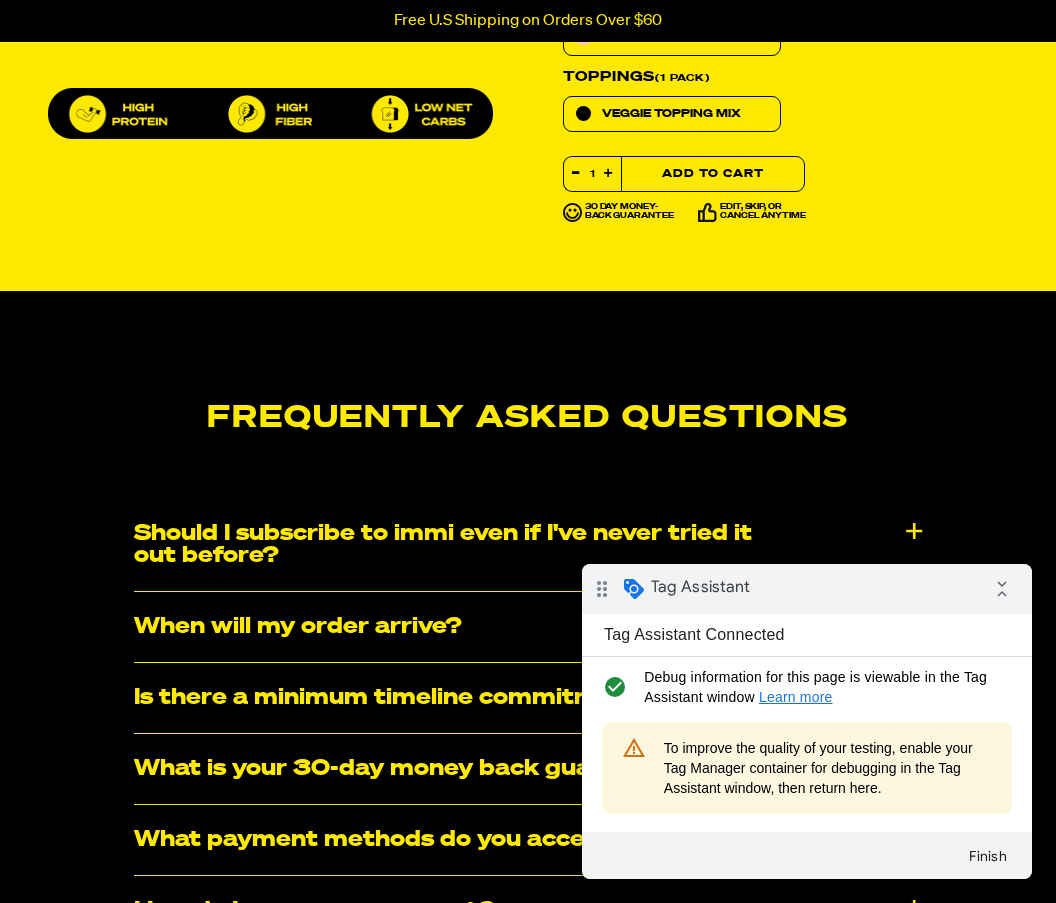 click on "Add to Cart" at bounding box center (713, 174) 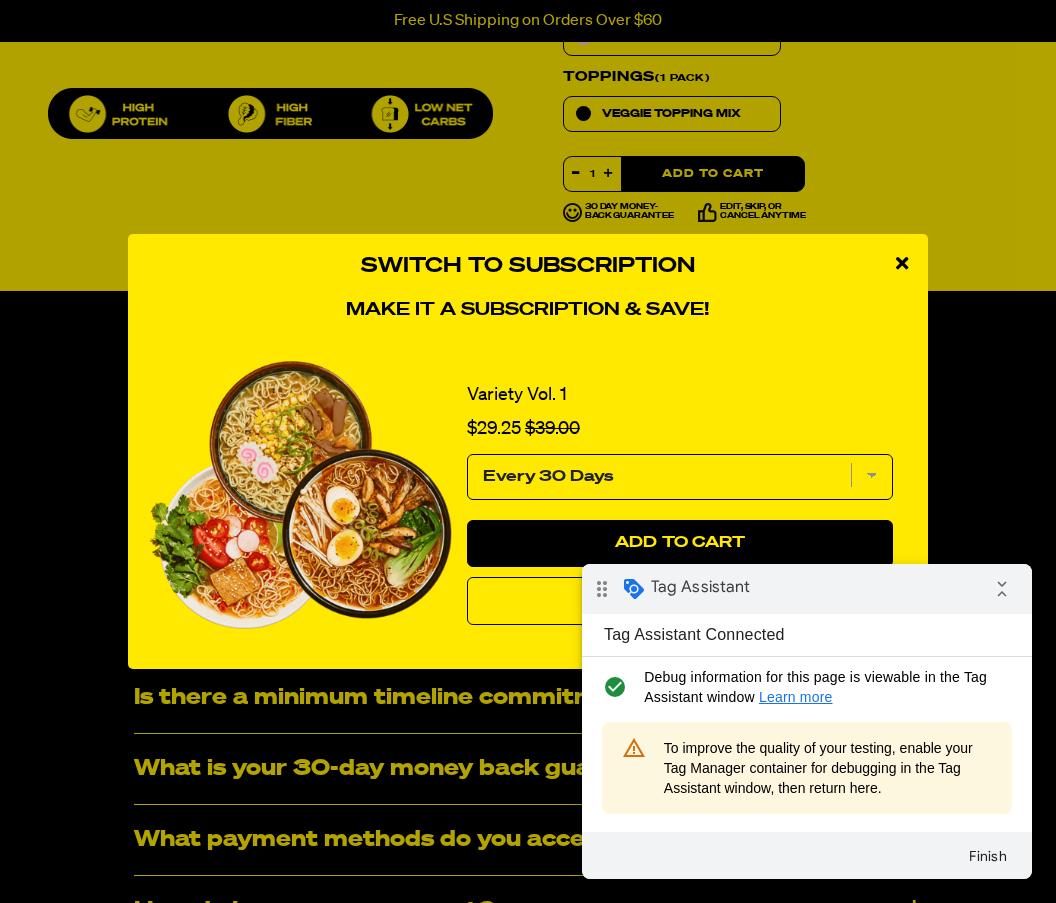 click at bounding box center [902, 263] 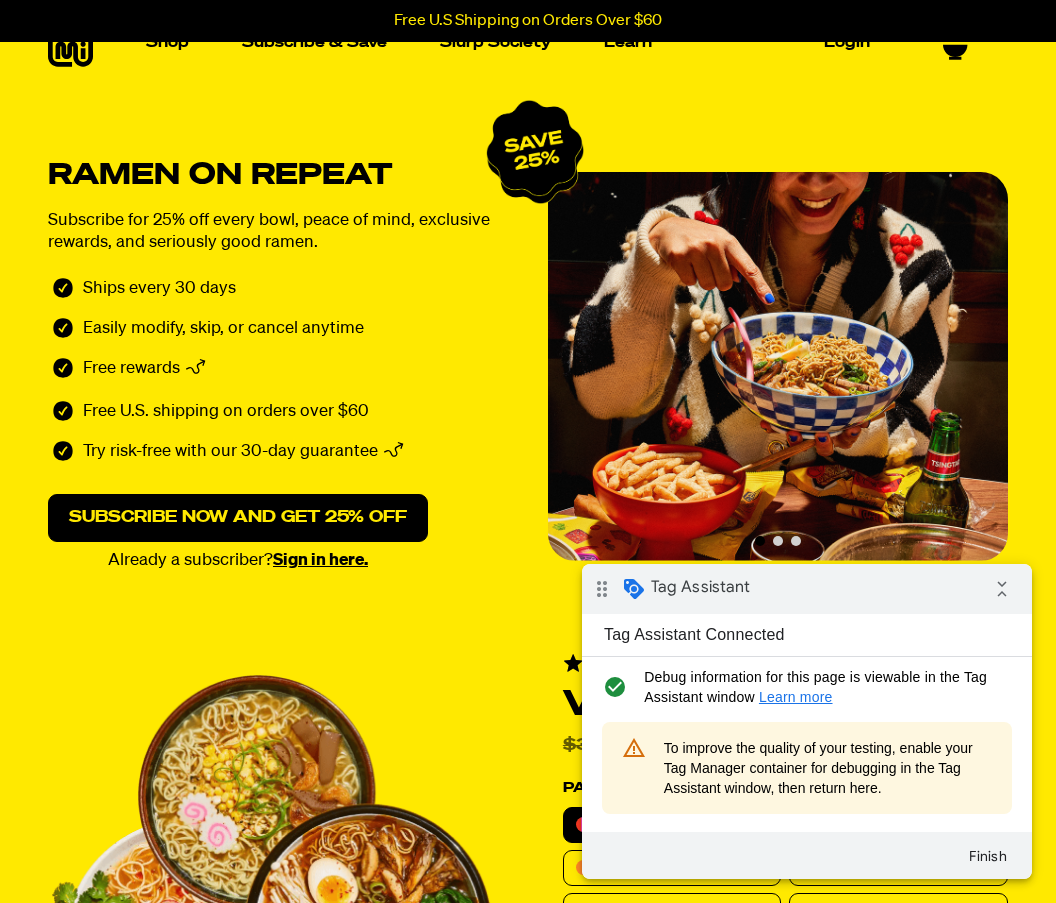 scroll, scrollTop: 0, scrollLeft: 0, axis: both 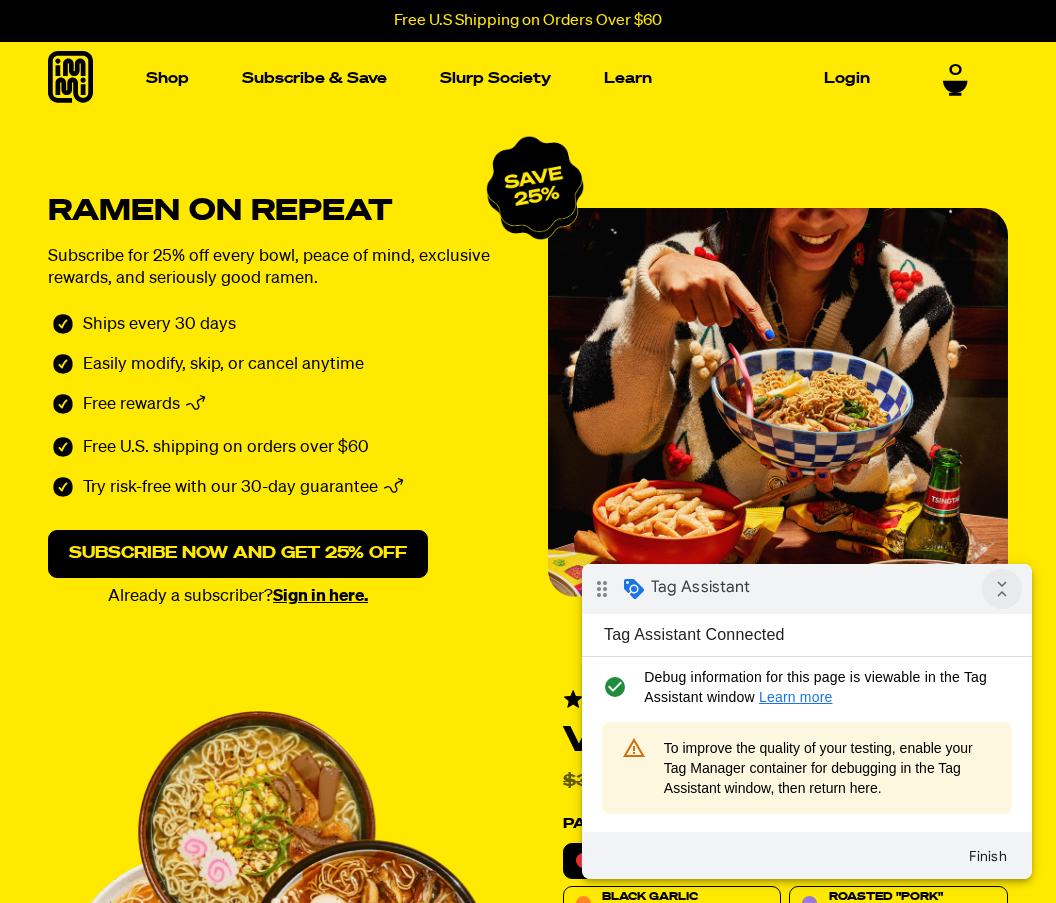 click on "collapse_all" at bounding box center [1002, 589] 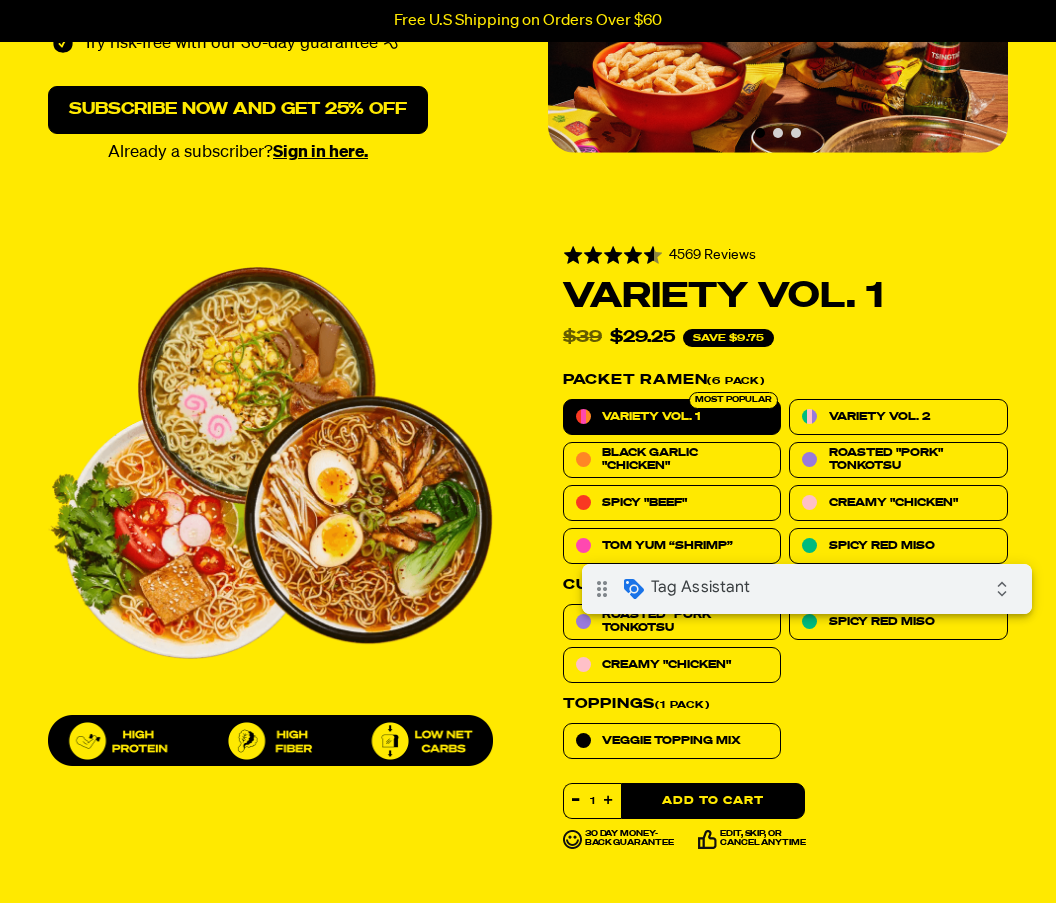 scroll, scrollTop: 520, scrollLeft: 0, axis: vertical 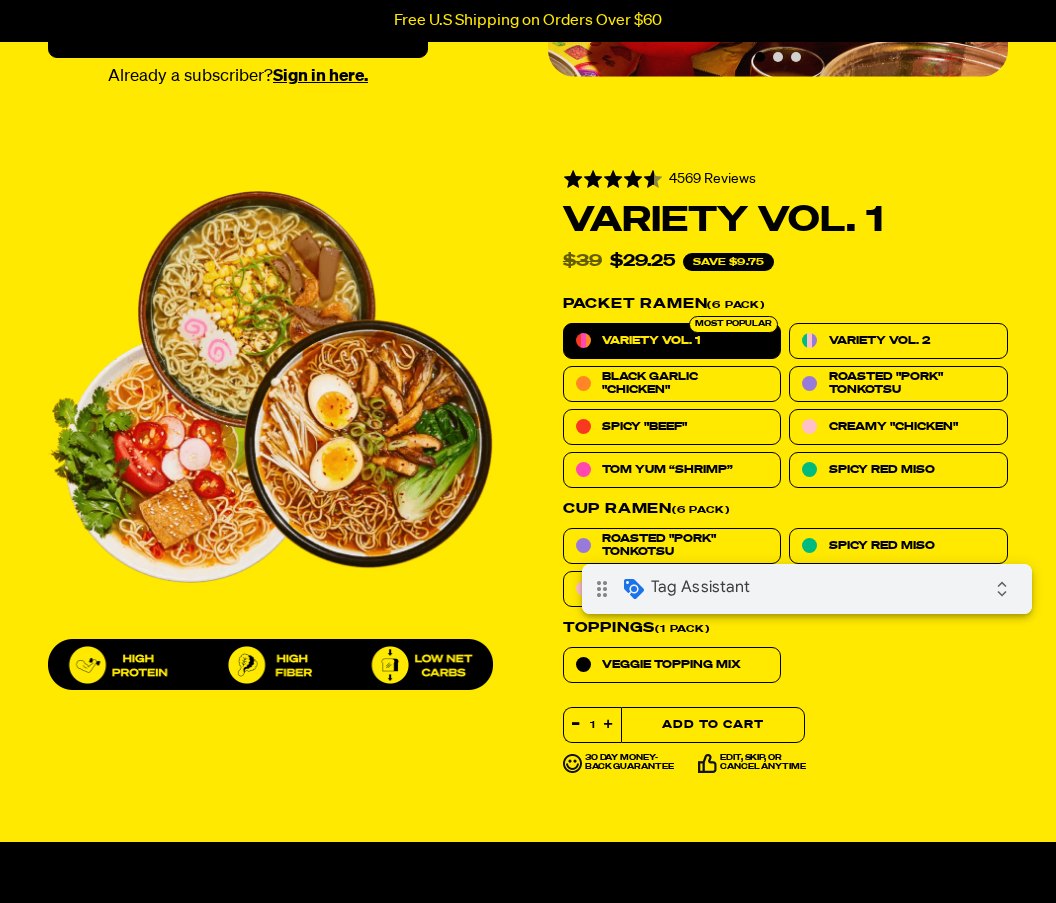 click on "Add to Cart" at bounding box center [713, 725] 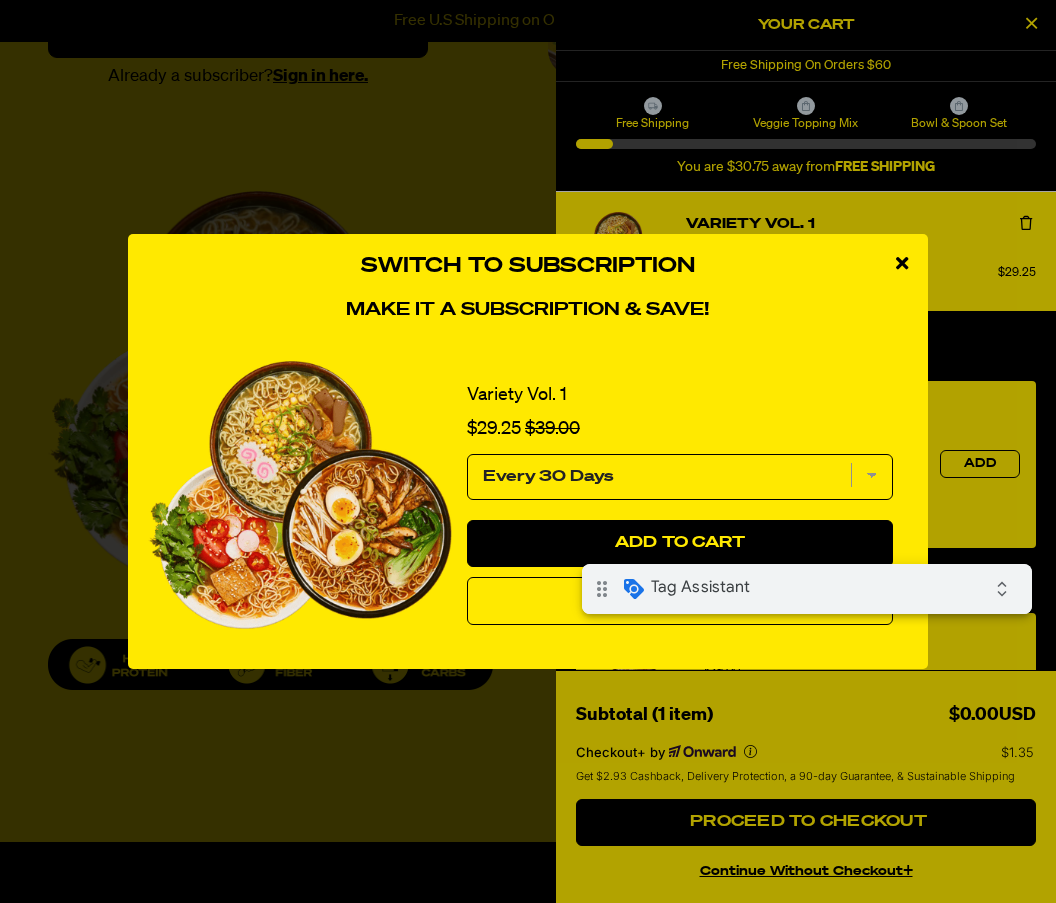 select on "Every 30 Days" 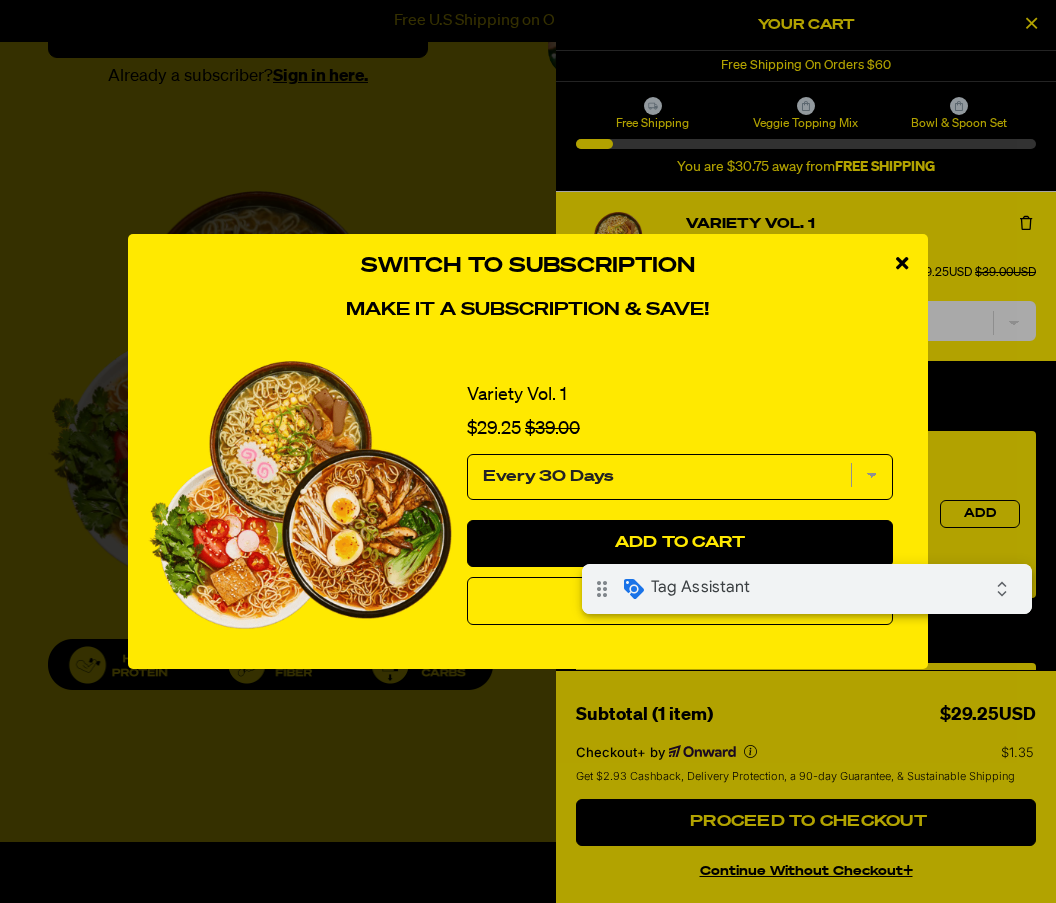 click at bounding box center [902, 263] 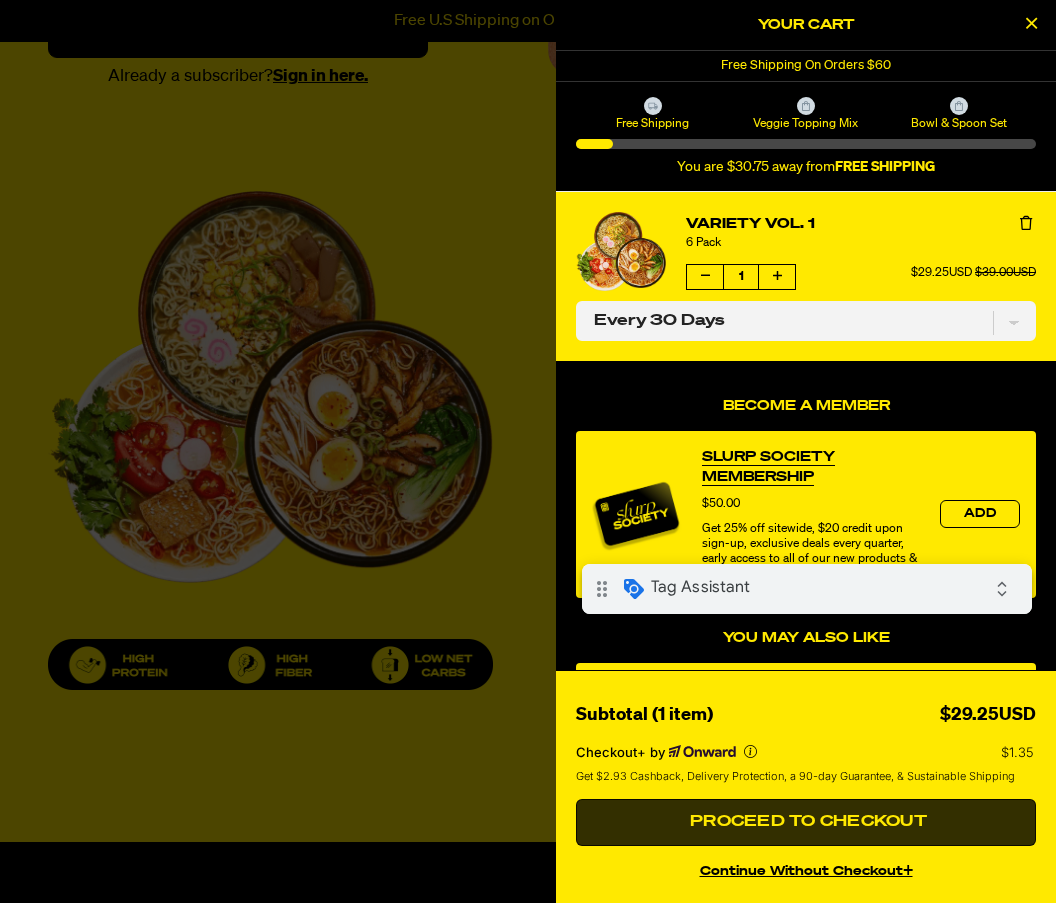 click on "Proceed to Checkout" at bounding box center (806, 822) 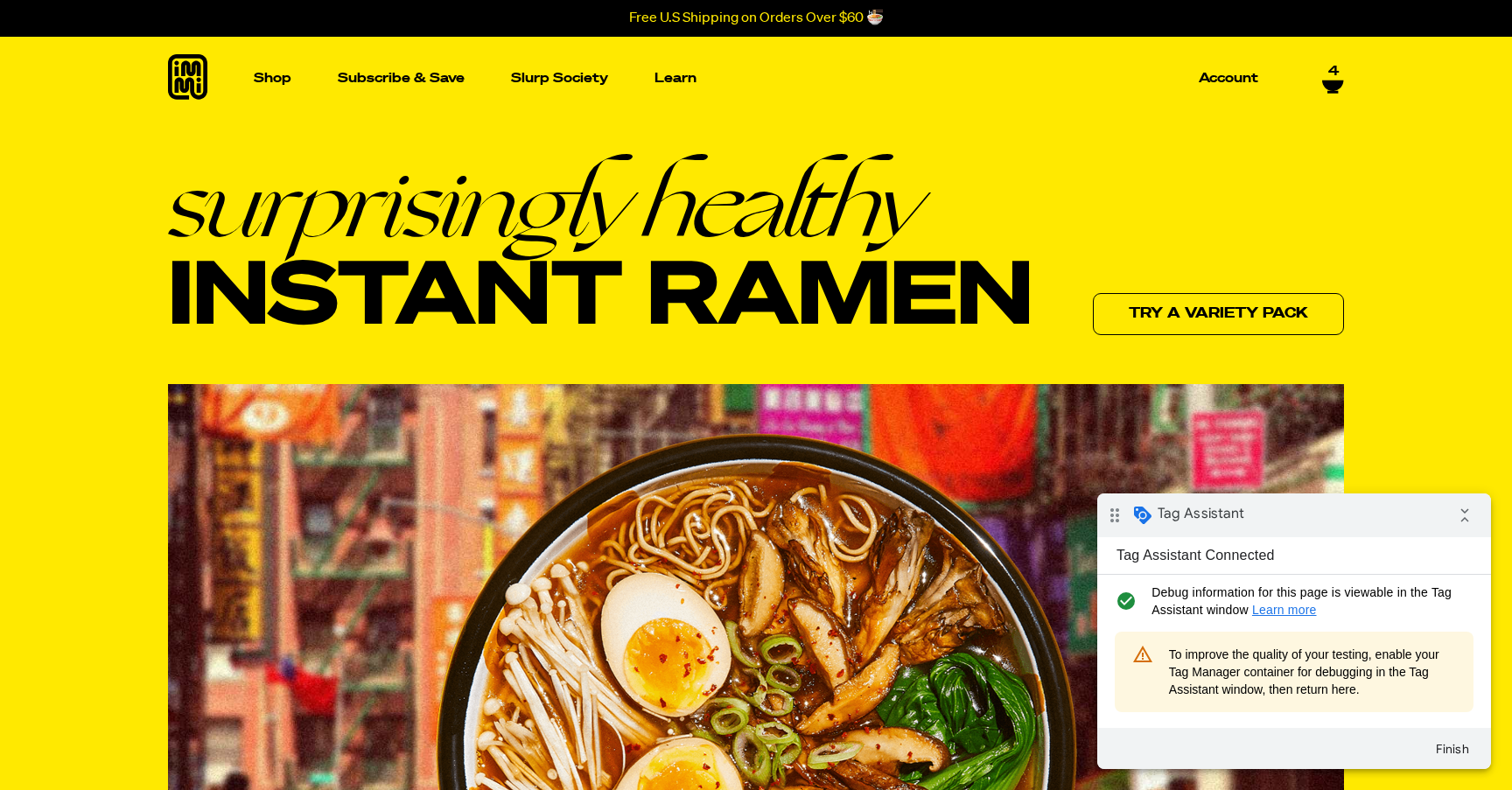 scroll, scrollTop: 0, scrollLeft: 0, axis: both 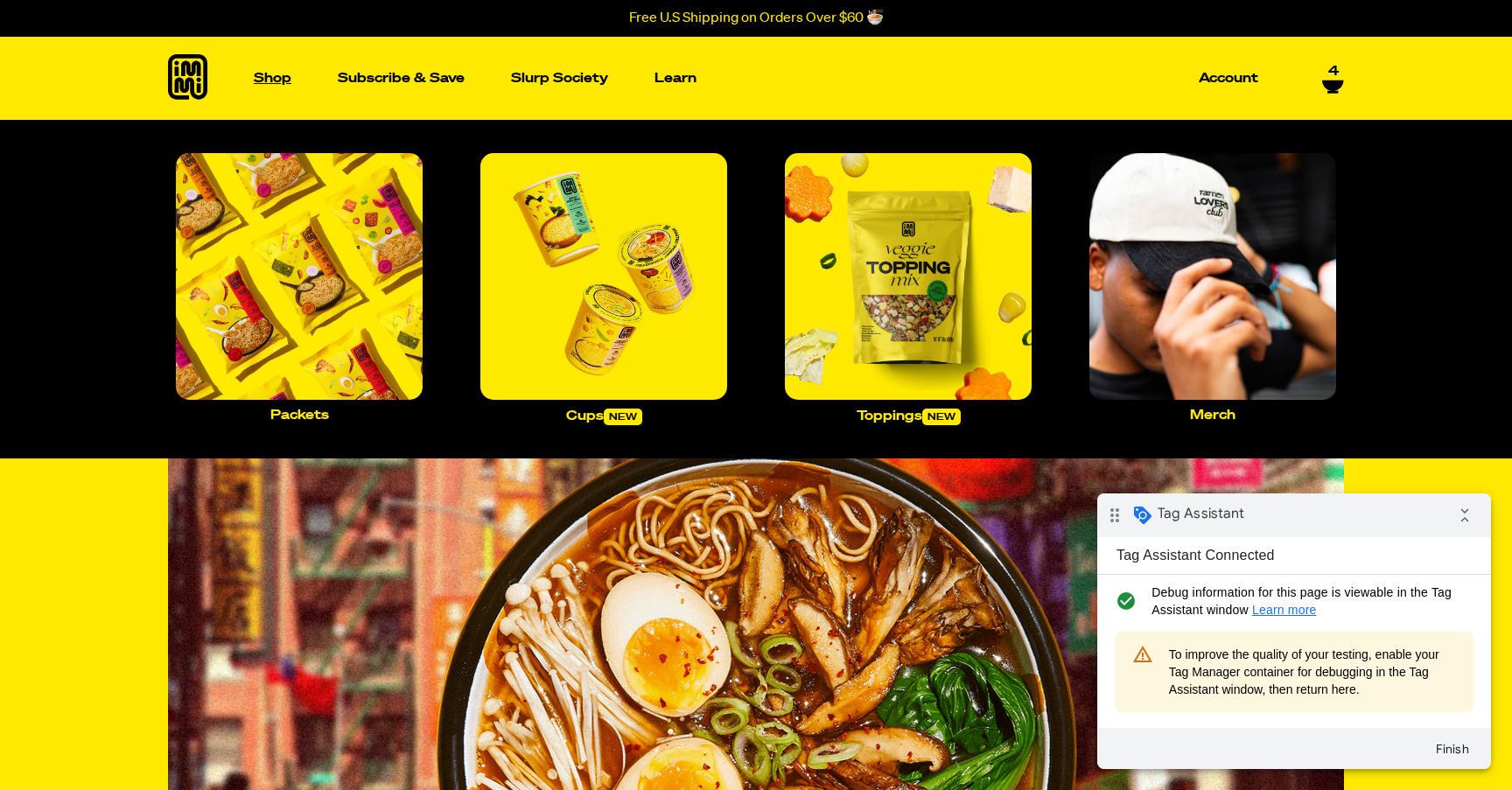 click on "Shop" at bounding box center [272, 78] 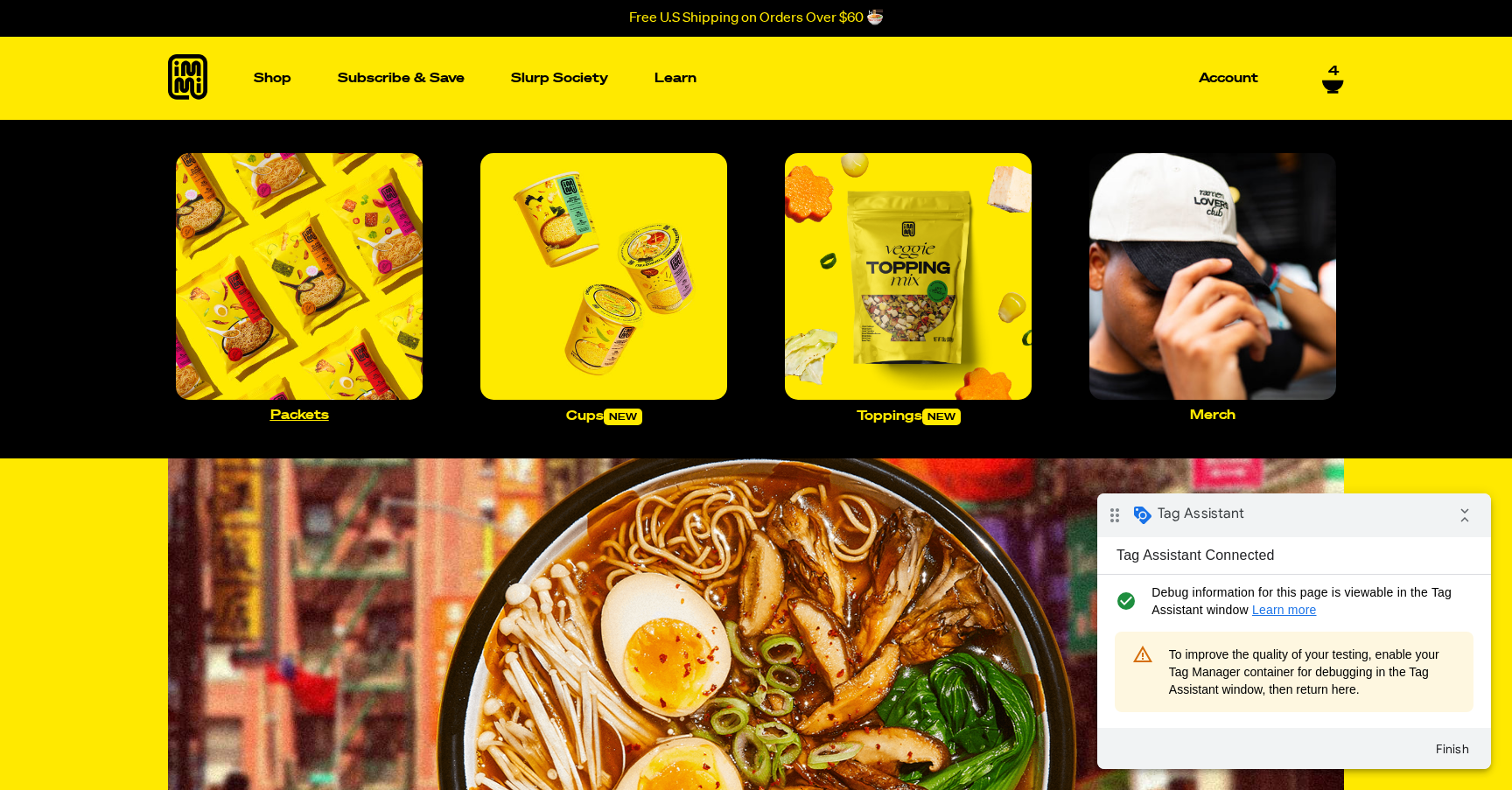 click at bounding box center (299, 276) 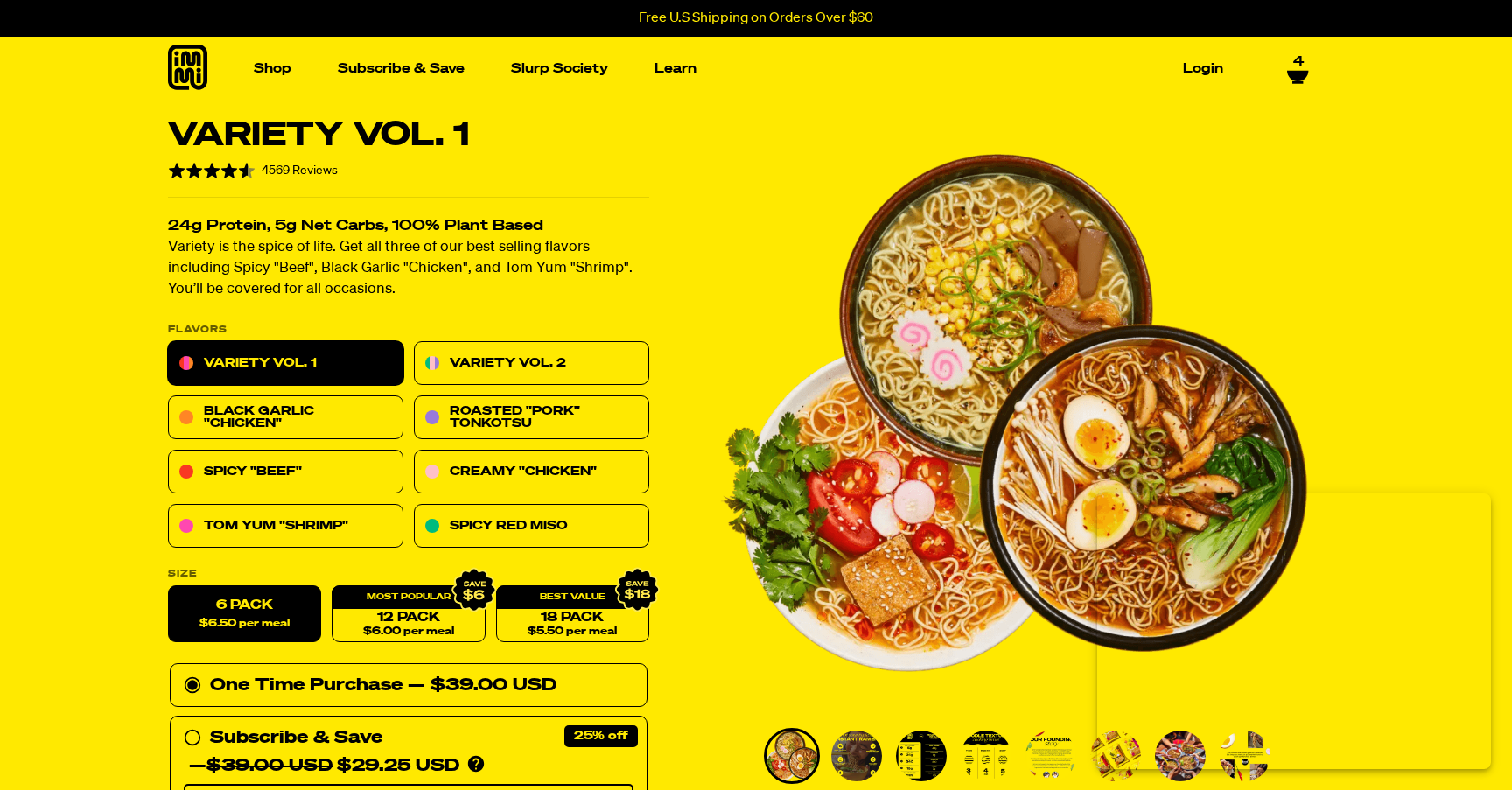 click on "Add to Cart" at bounding box center (479, 962) 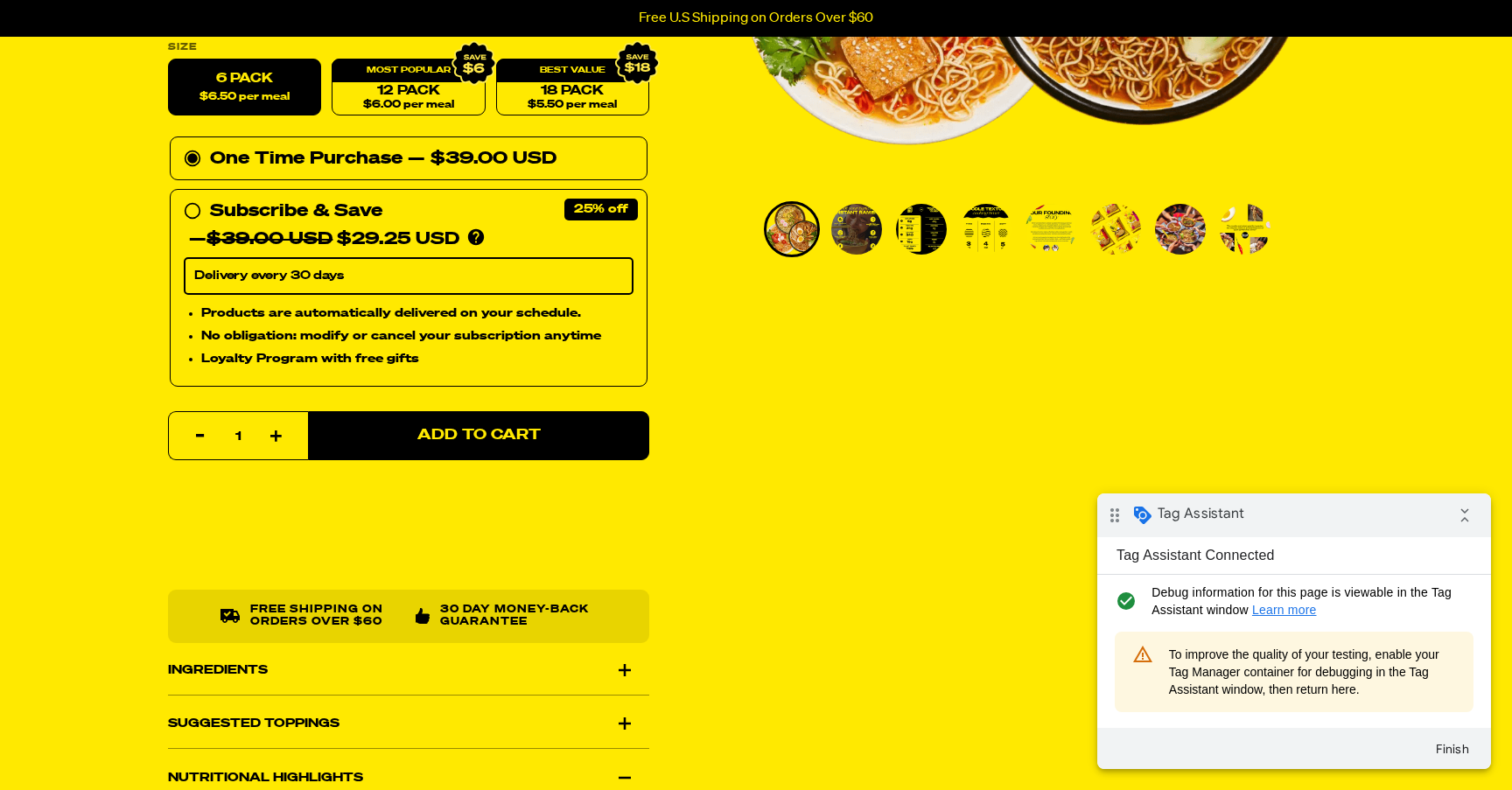 scroll, scrollTop: 0, scrollLeft: 0, axis: both 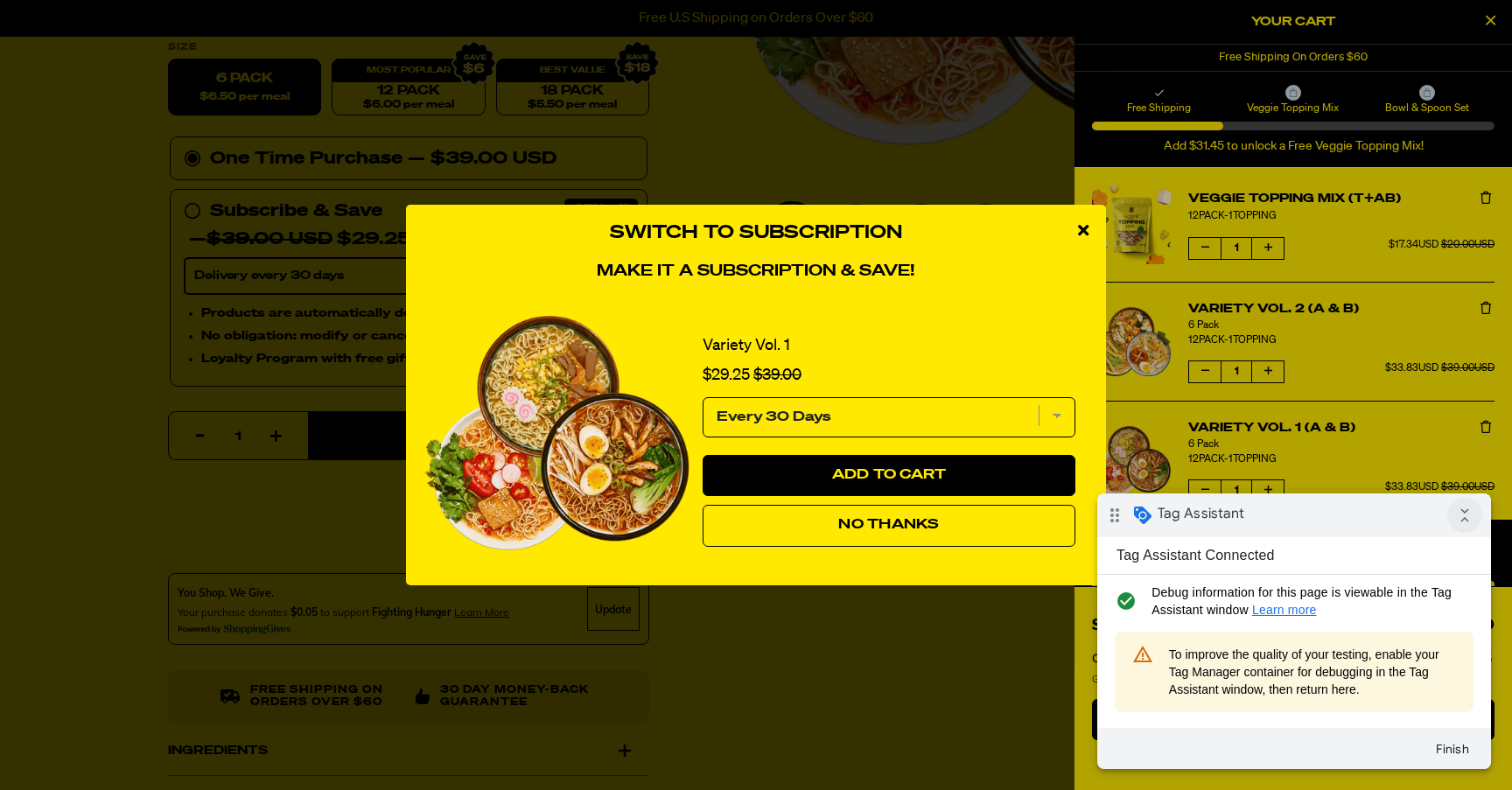 click on "collapse_all" at bounding box center (1465, 515) 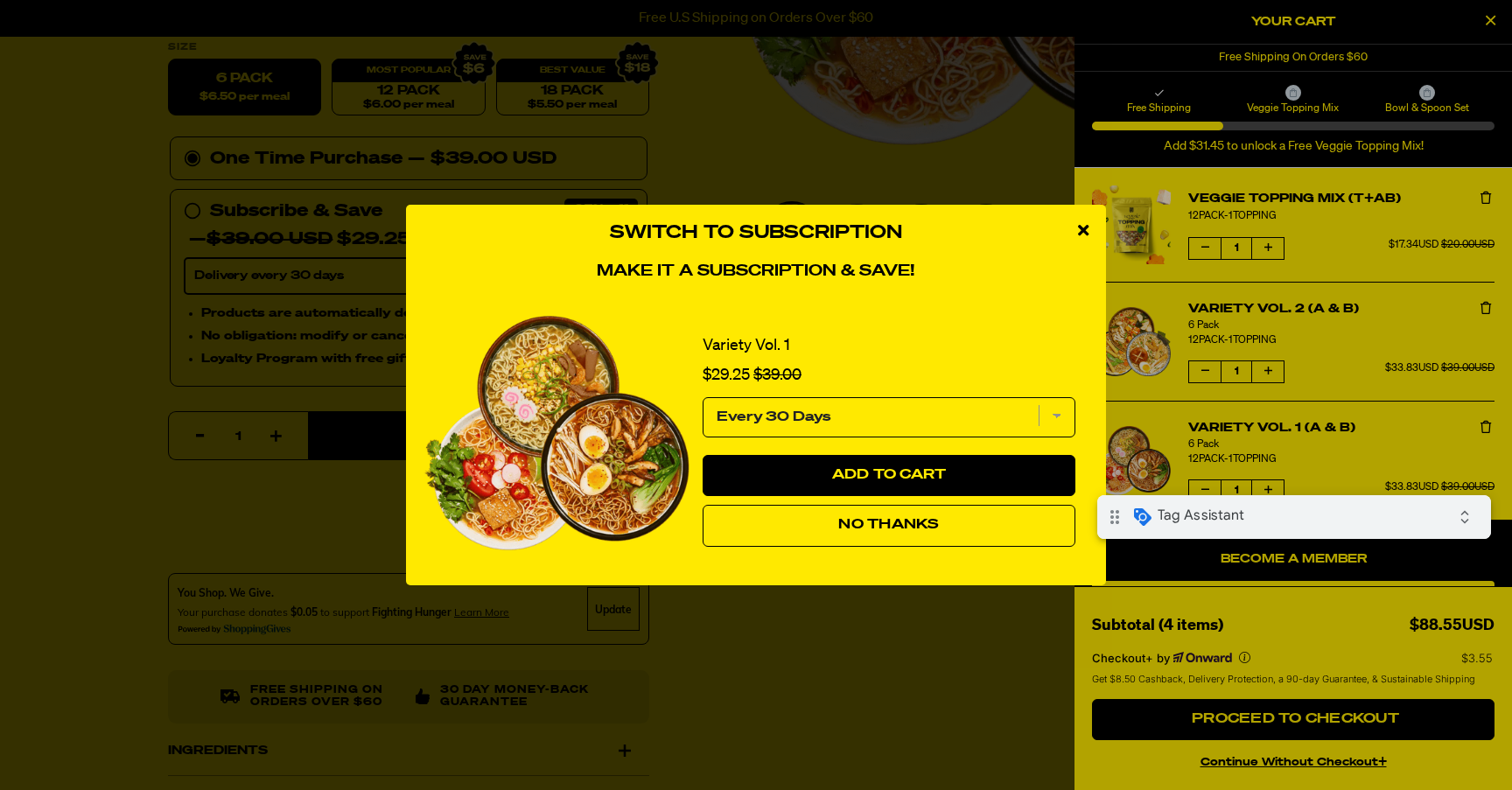 click on "Switch to Subscription Make it a subscription & save! Variety Vol. 1 Sale price $29.25 Original price $39.00 Every 30 Days Add to Cart No Thanks Powered by Rebuy" at bounding box center [756, 395] 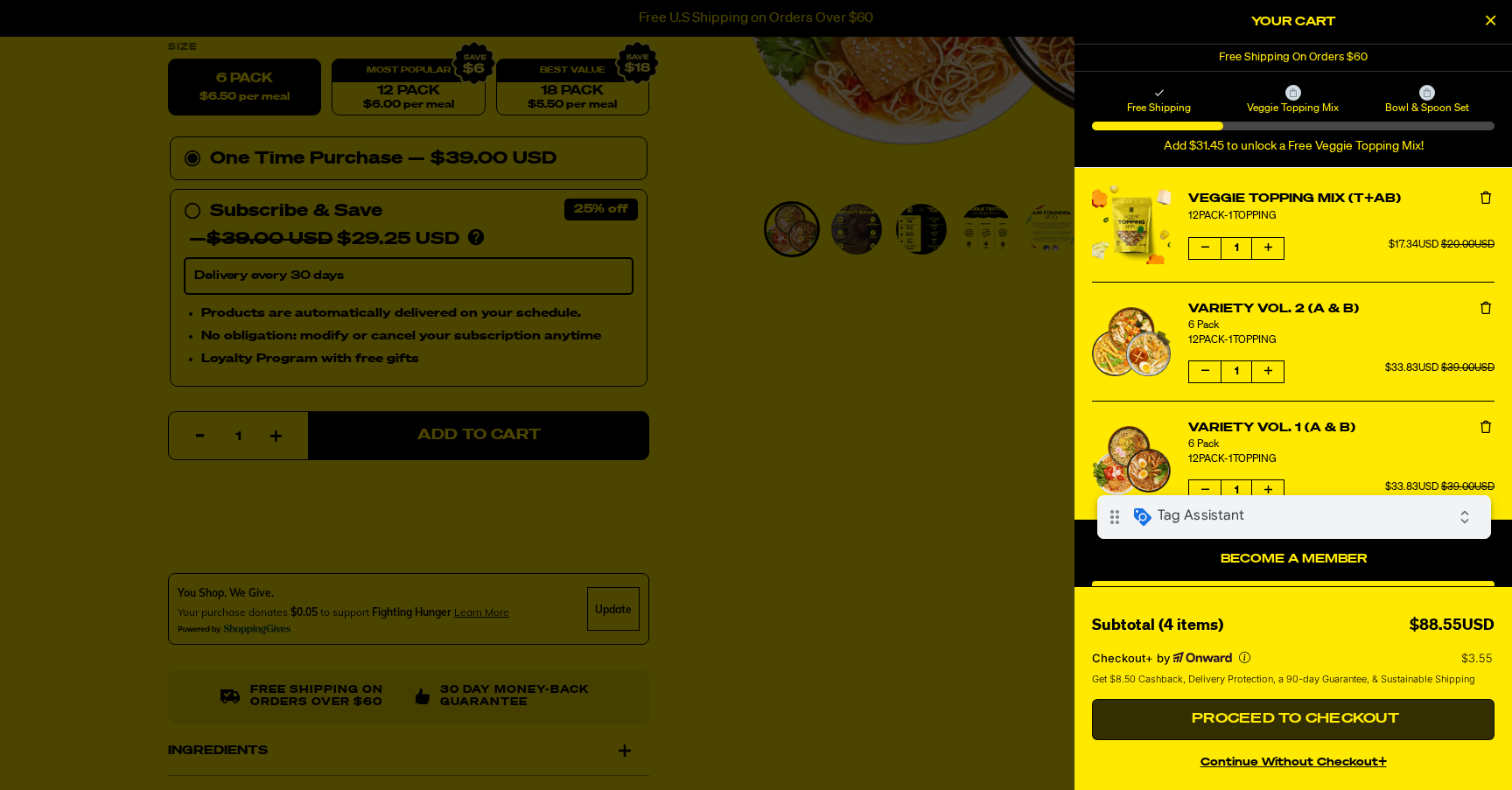 click on "Proceed to Checkout" at bounding box center (1293, 719) 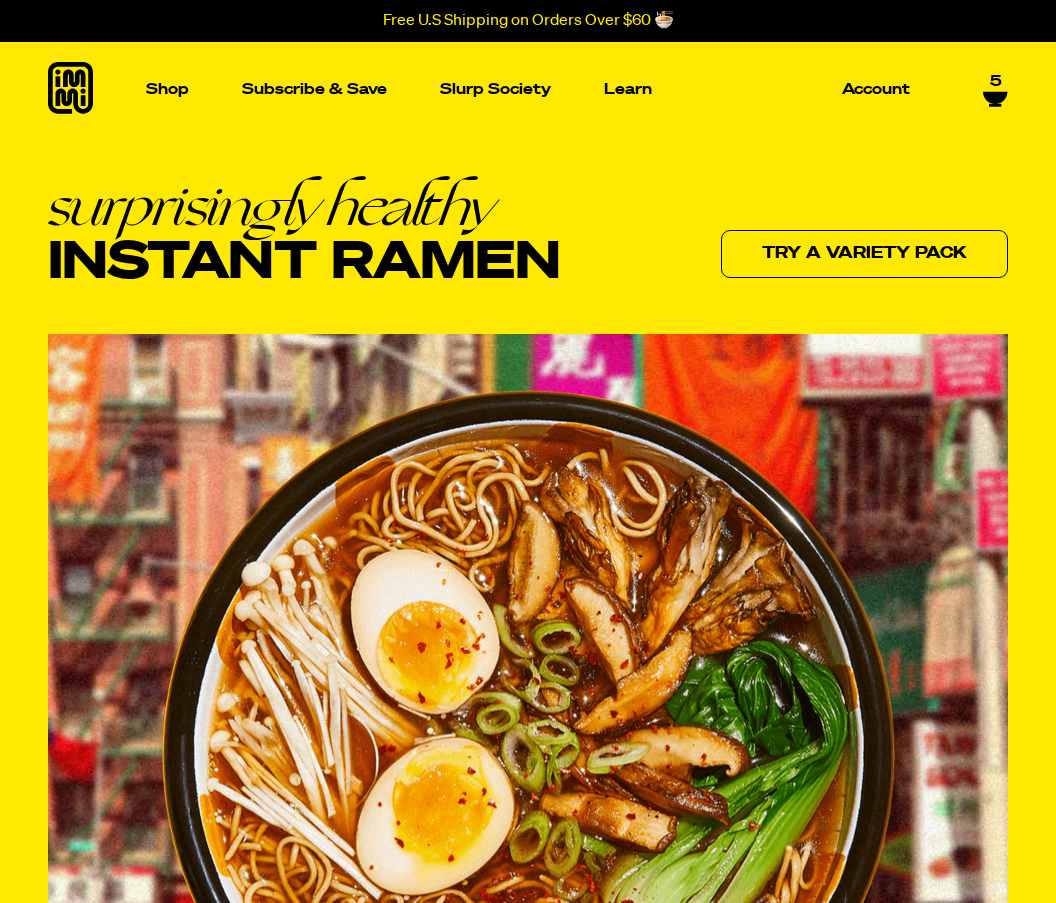 click on "Shop" at bounding box center [167, 89] 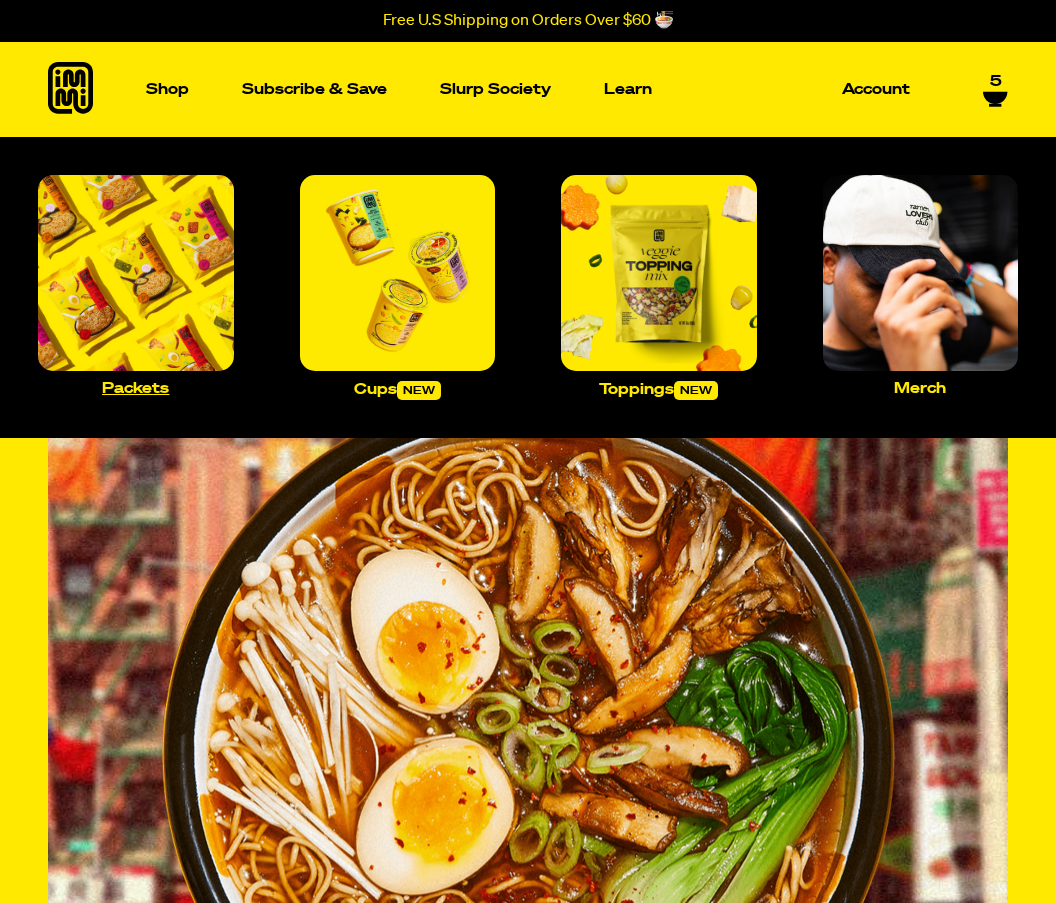 click at bounding box center (136, 273) 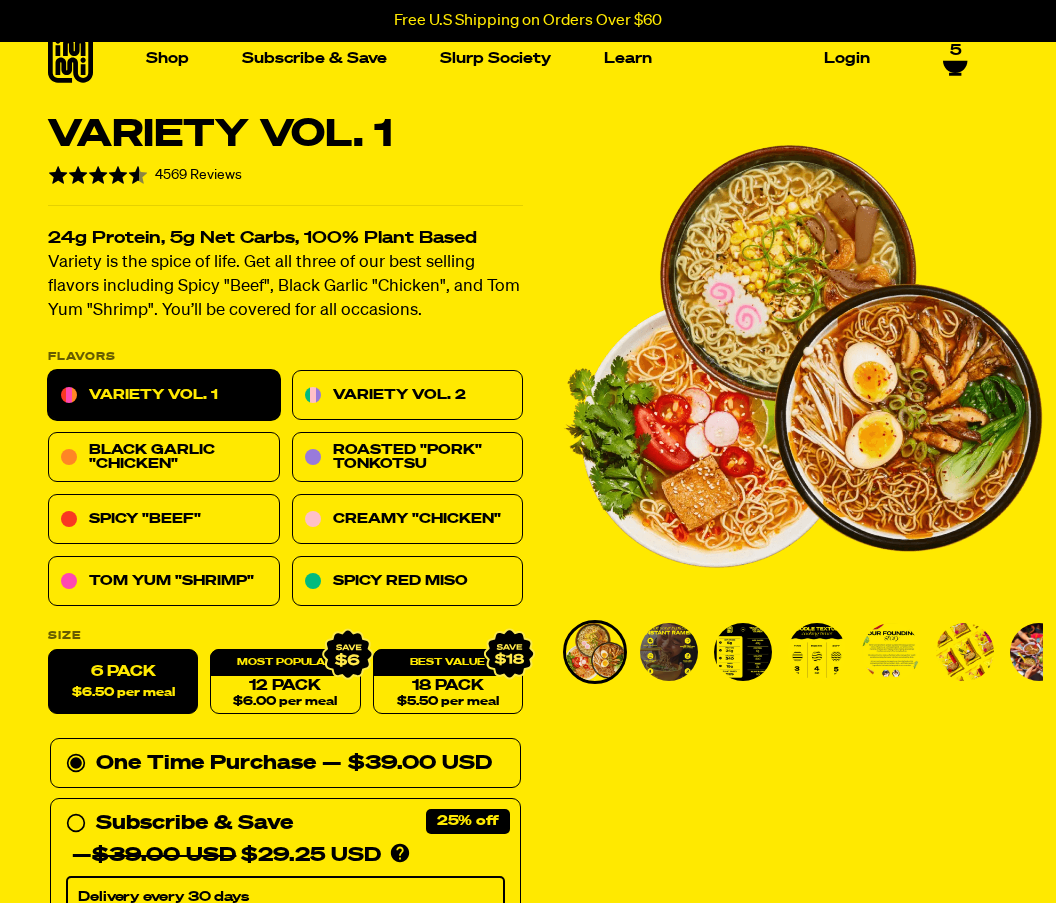 scroll, scrollTop: 31, scrollLeft: 0, axis: vertical 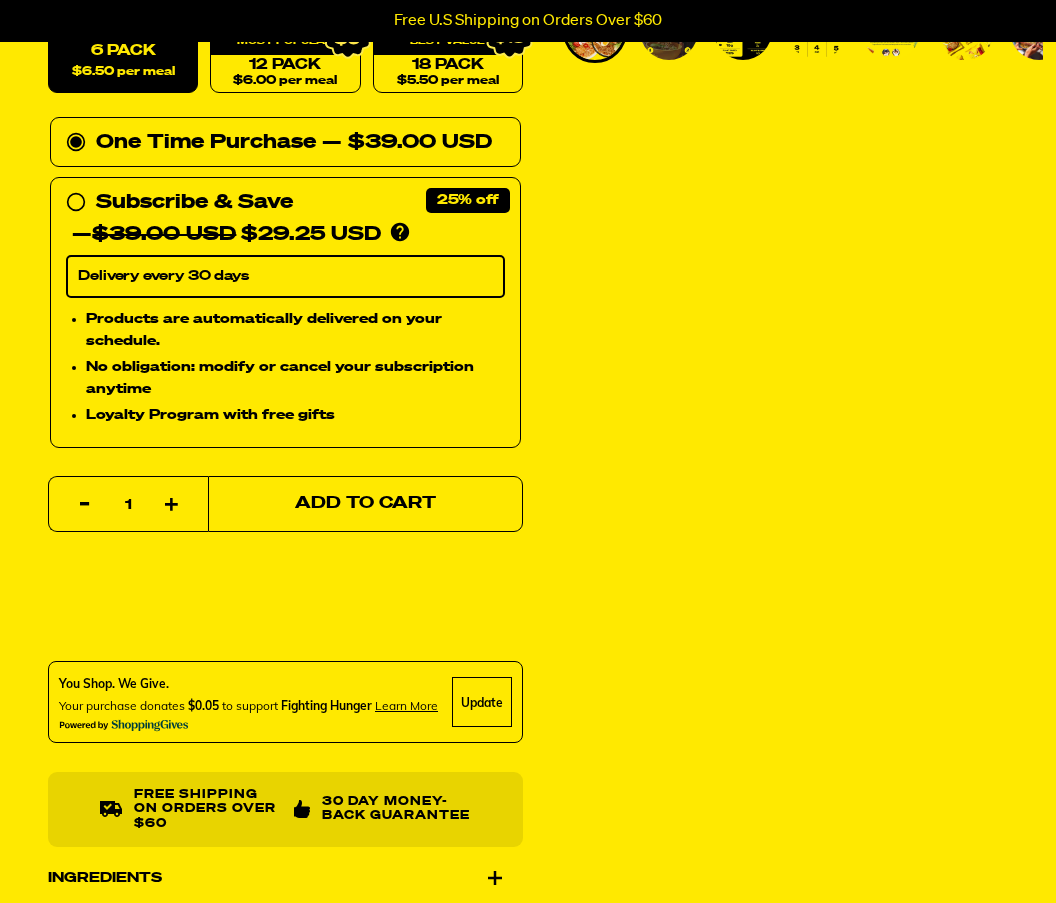 click on "Add to Cart" at bounding box center [365, 504] 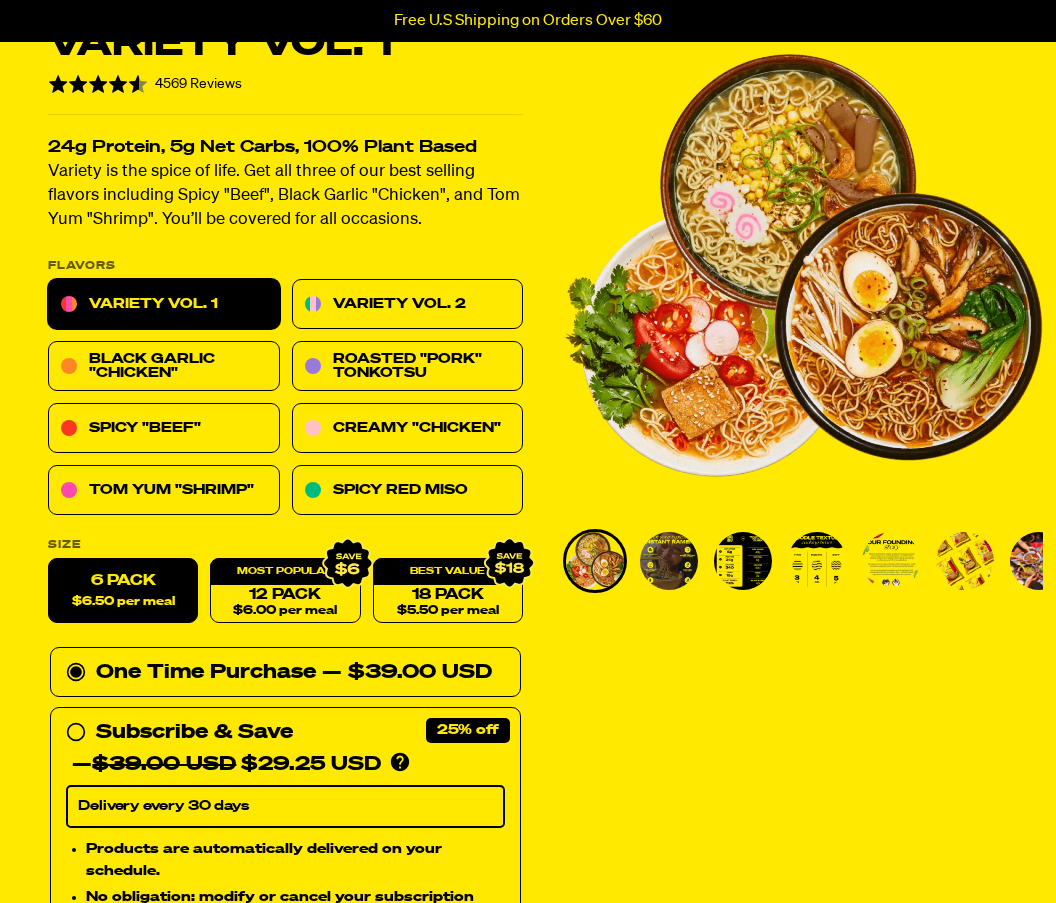 scroll, scrollTop: 0, scrollLeft: 0, axis: both 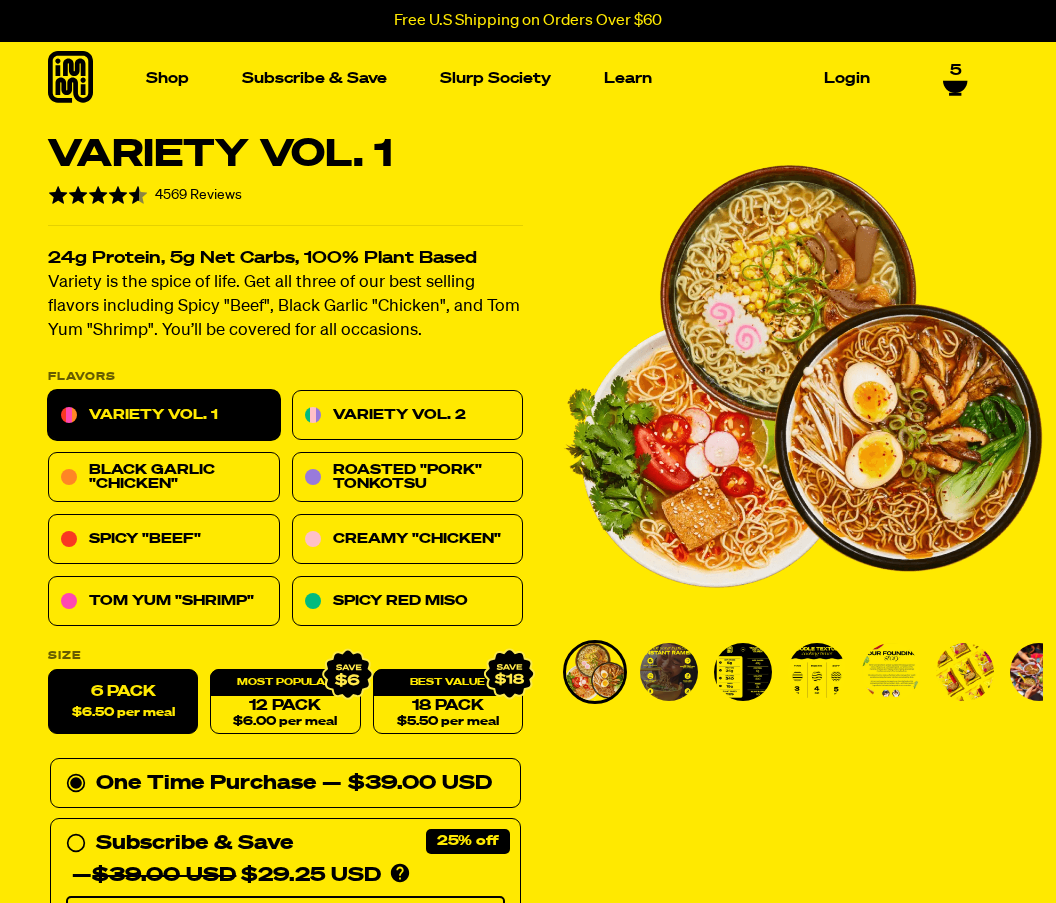 click on "Shop
Packets
Cups
new
Toppings" at bounding box center (528, 78) 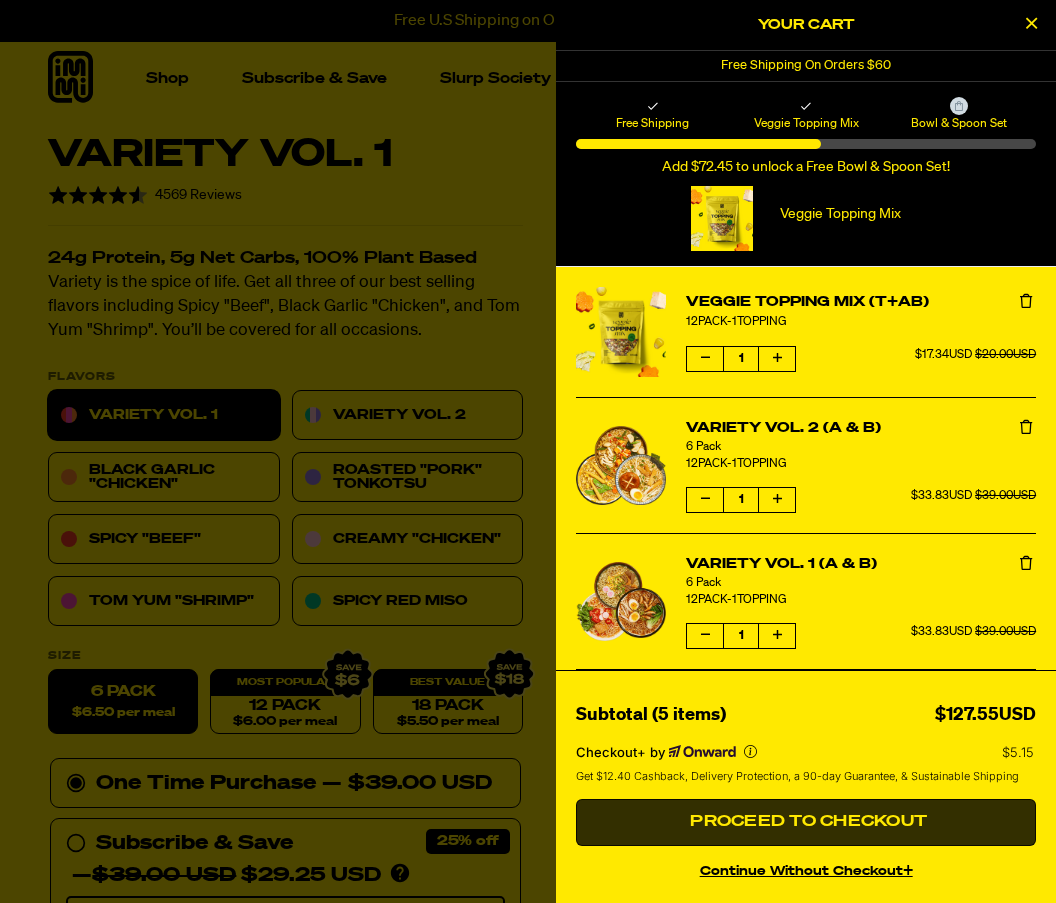 click on "Proceed to Checkout" at bounding box center [806, 822] 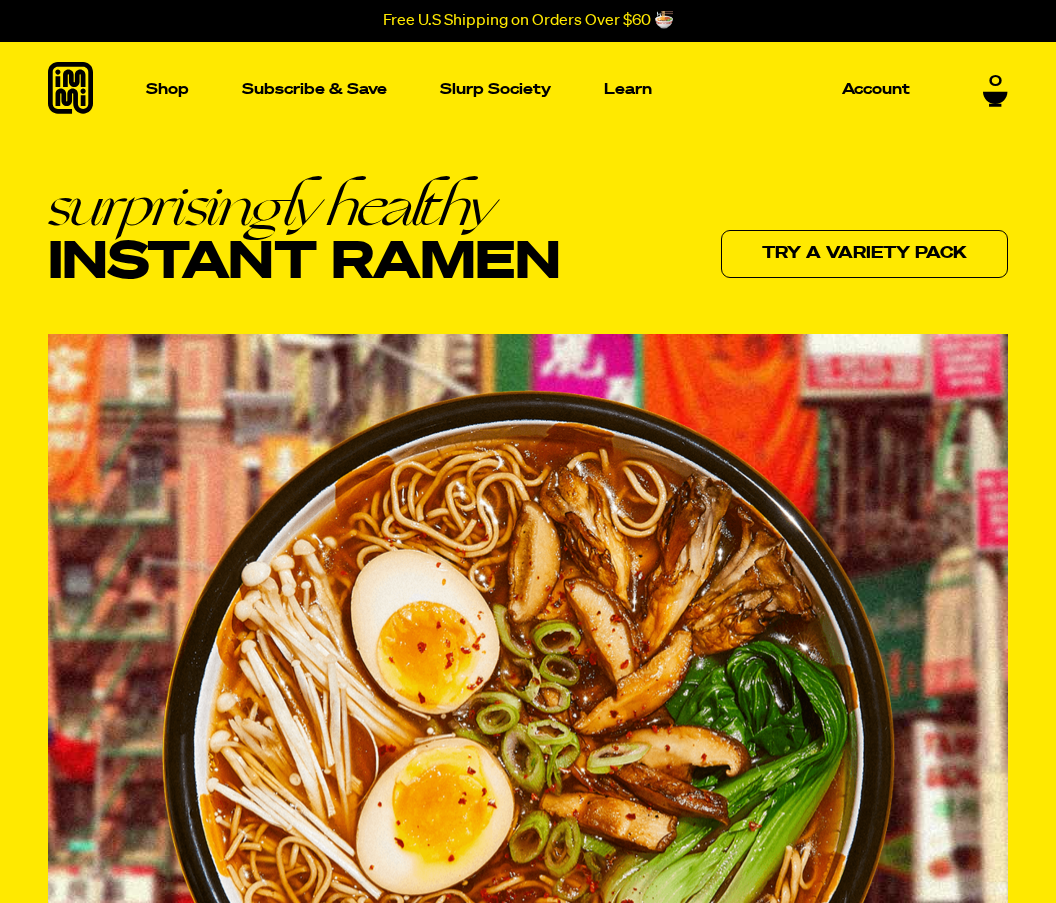 scroll, scrollTop: 0, scrollLeft: 0, axis: both 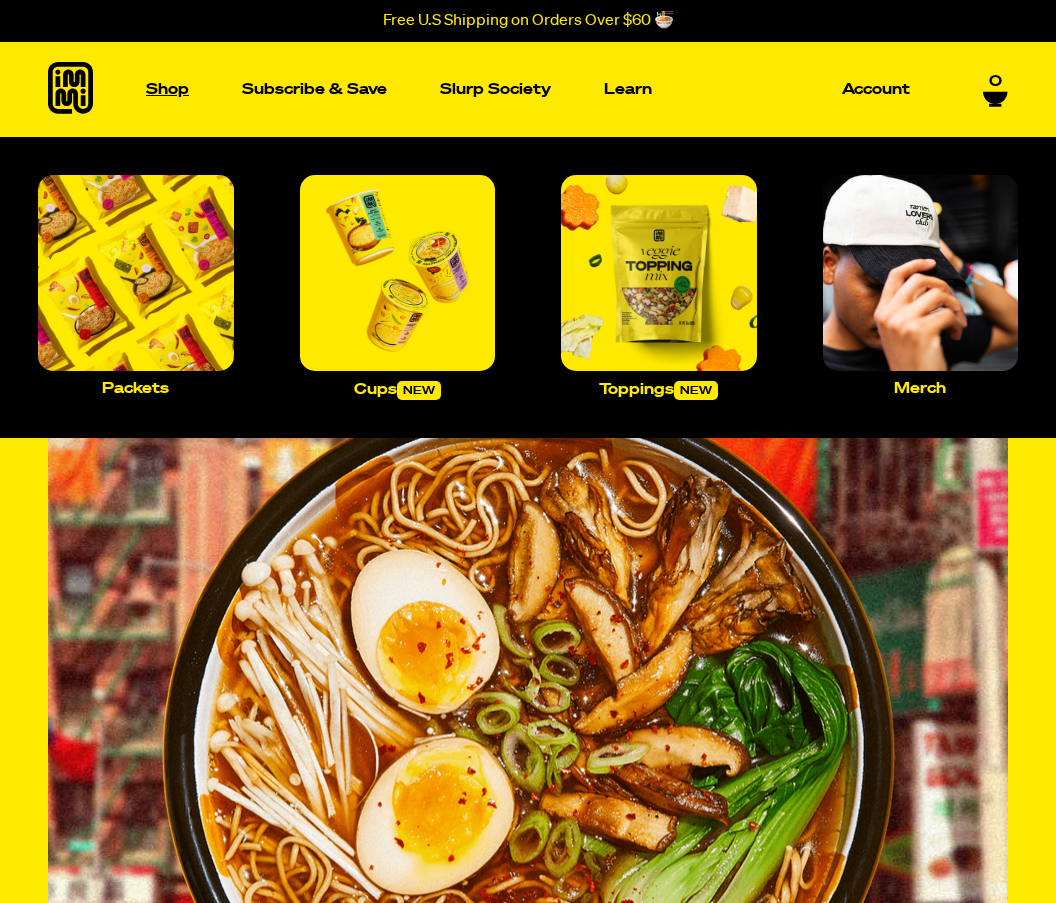 click on "Shop" at bounding box center [167, 89] 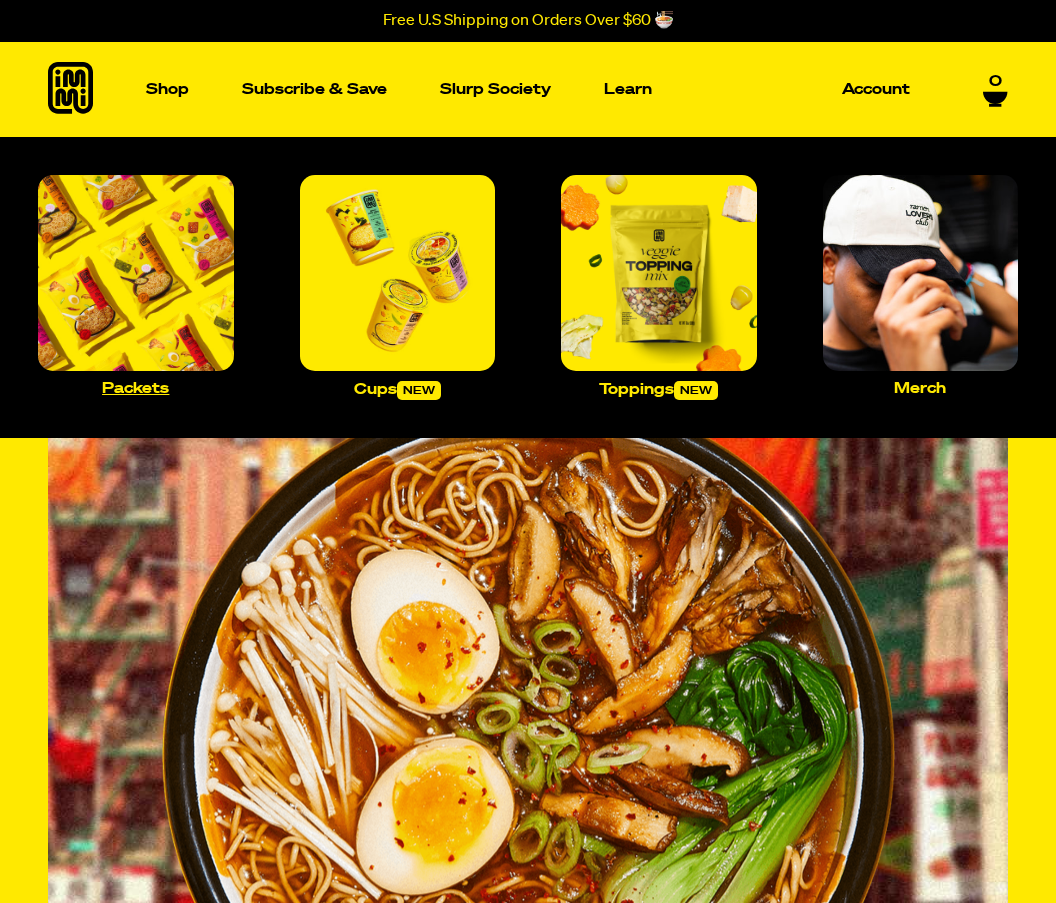 click at bounding box center [136, 273] 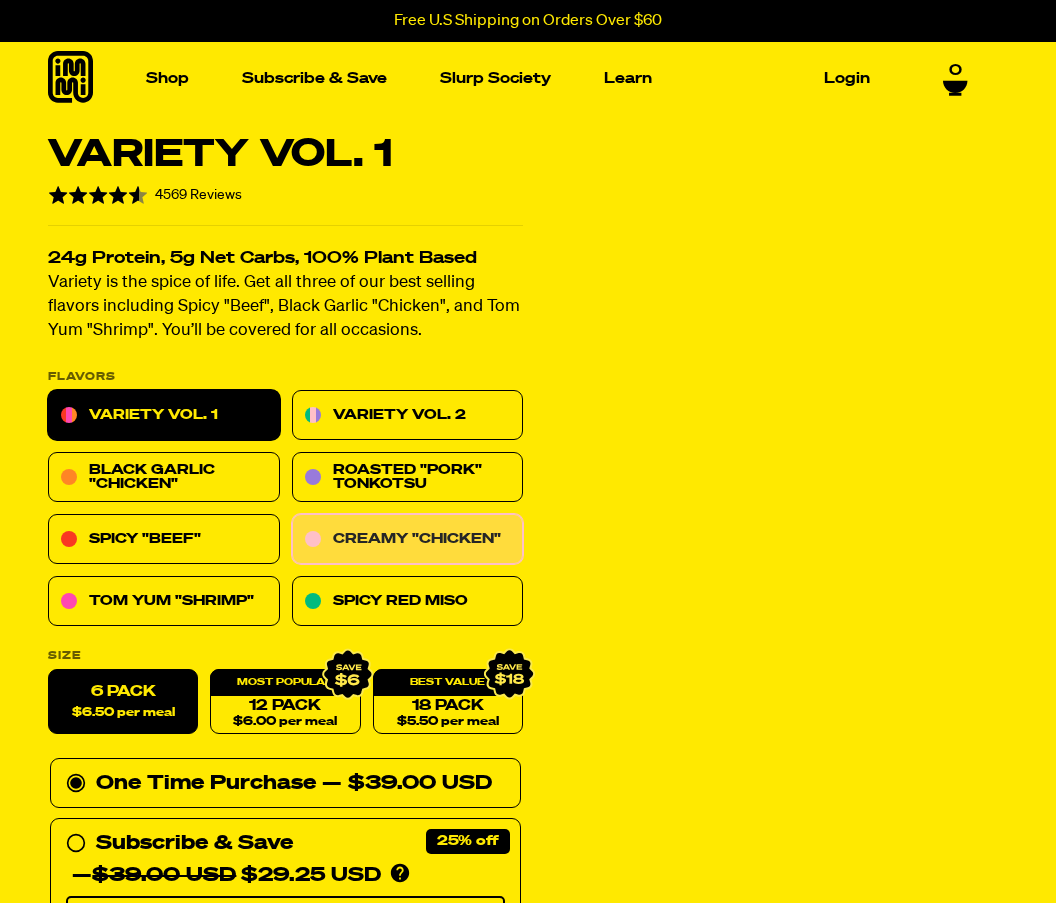 scroll, scrollTop: 0, scrollLeft: 0, axis: both 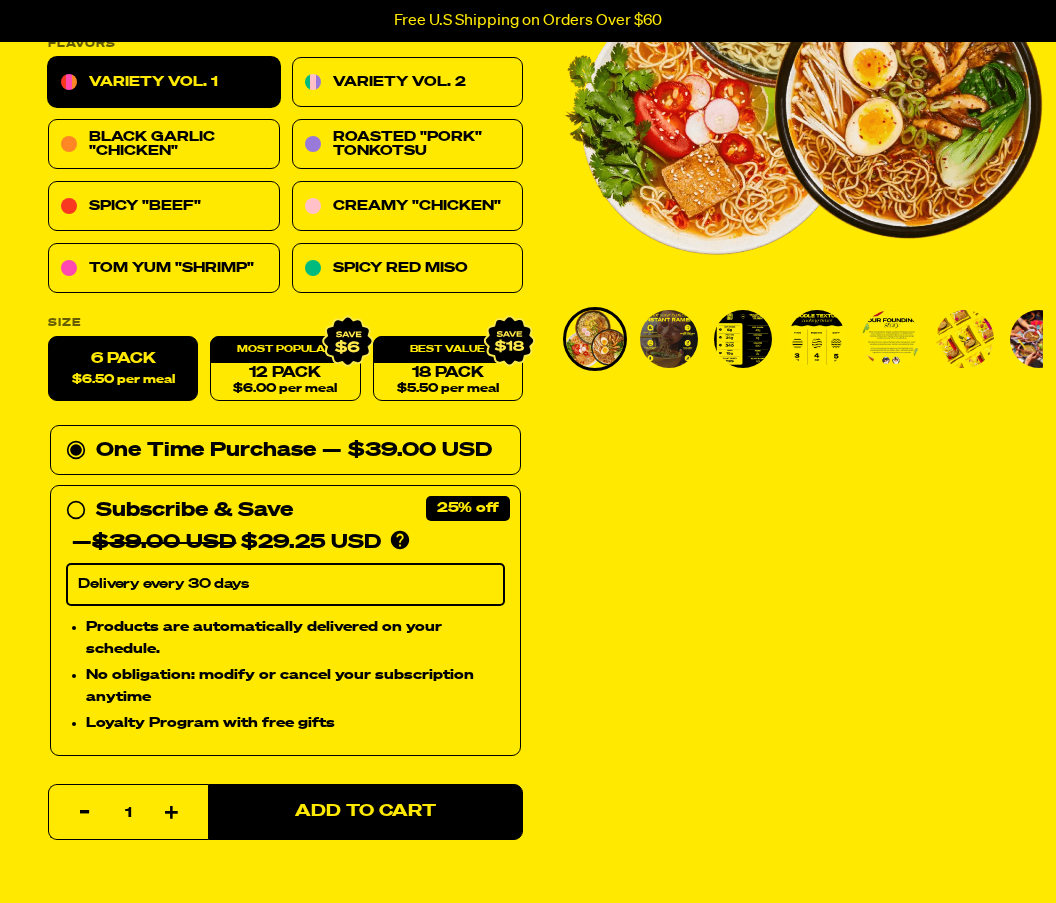 click on "Flavors
Variety Vol. 1
Variety Vol. 2
Black Garlic "Chicken"
Roasted "Pork" Tonkotsu
Spicy "Beef"
Creamy "Chicken"
Tom Yum "Shrimp"
Spicy Red Miso
Size
6 Pack $6.50 per meal
12 Pack
$6.00 per meal
18 Pack
$5.50 per meal" at bounding box center (285, 591) 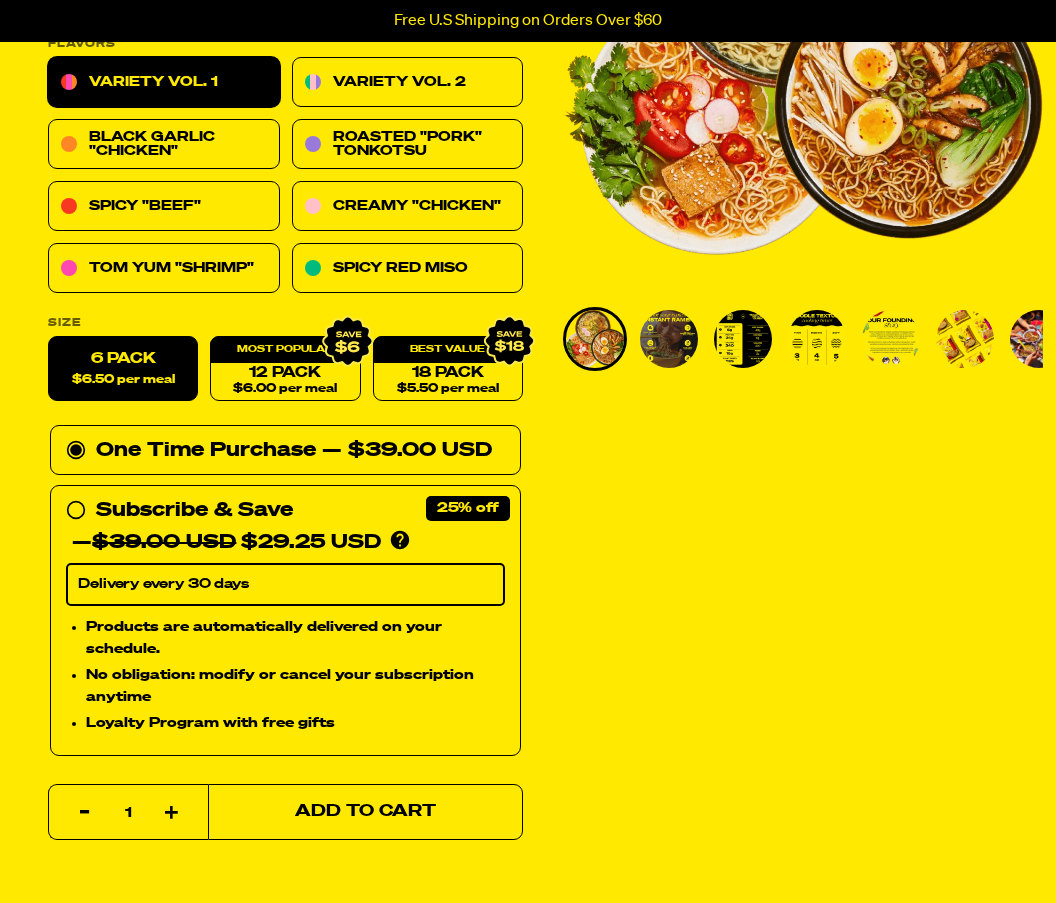 click on "Add to Cart" at bounding box center (365, 812) 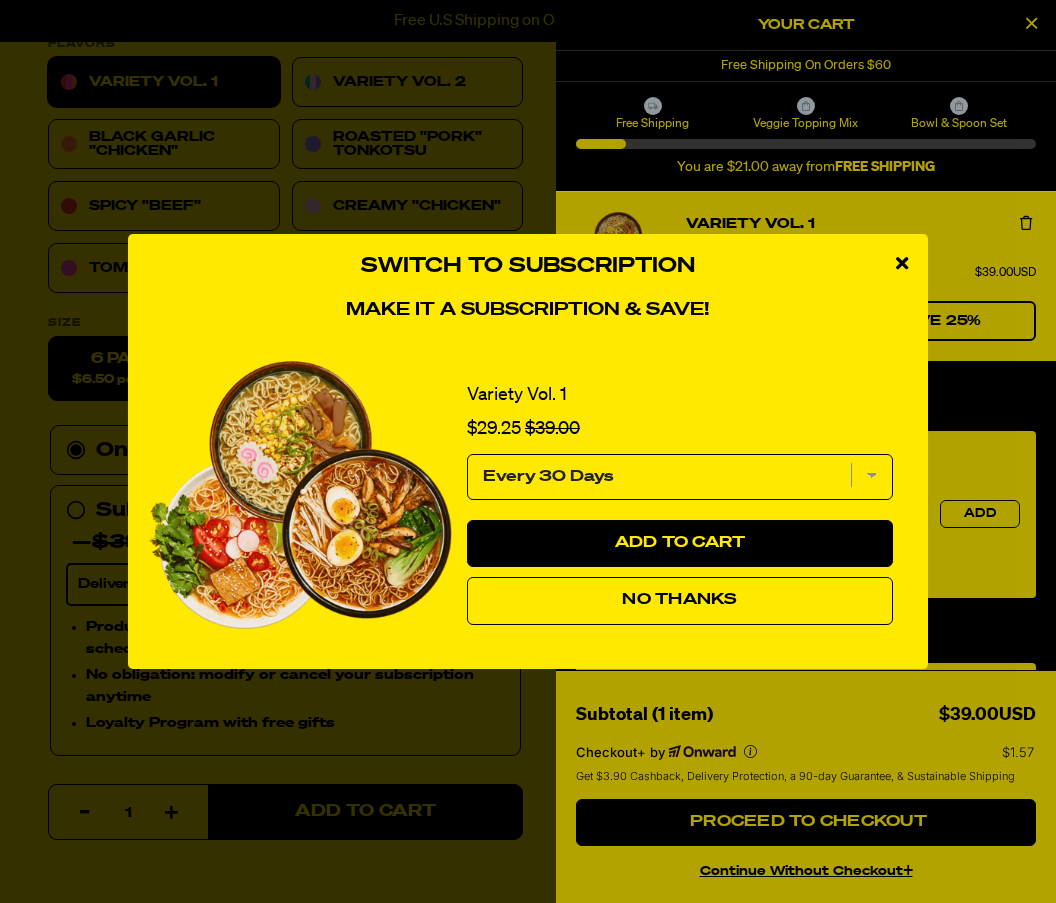click at bounding box center [902, 264] 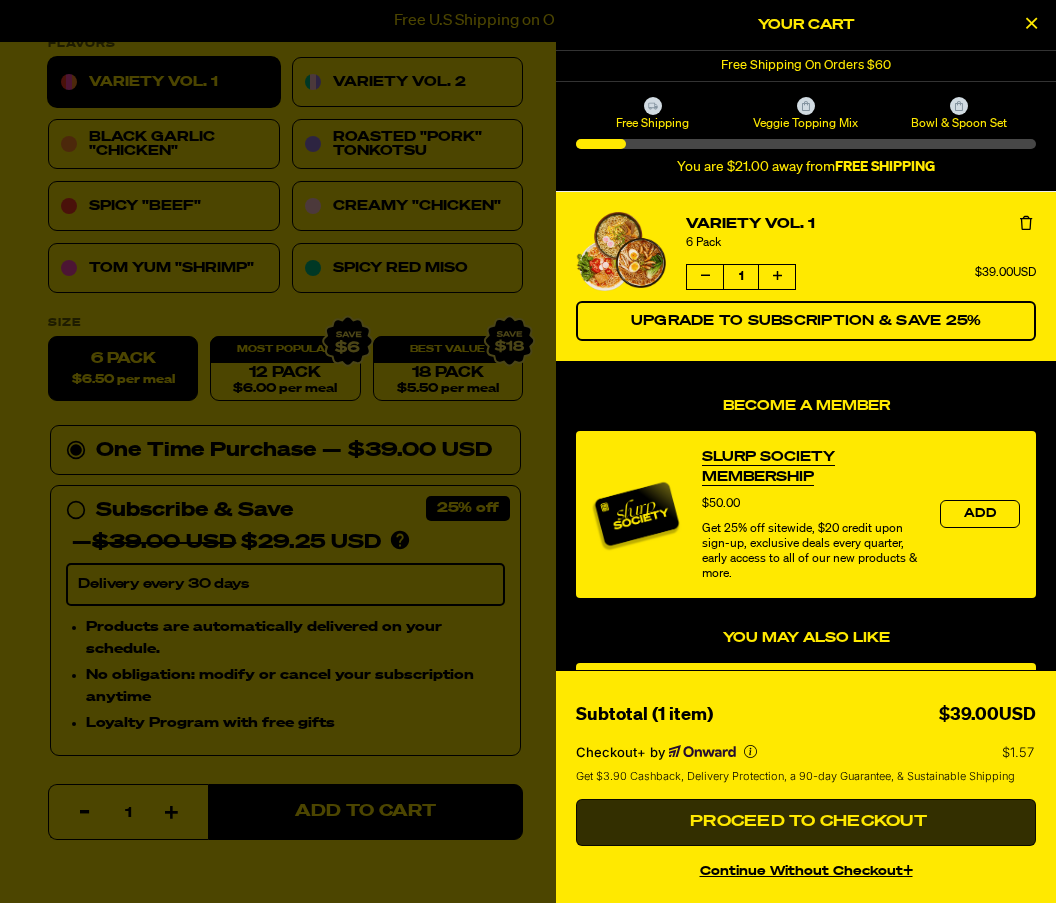 click on "Proceed to Checkout" at bounding box center [806, 822] 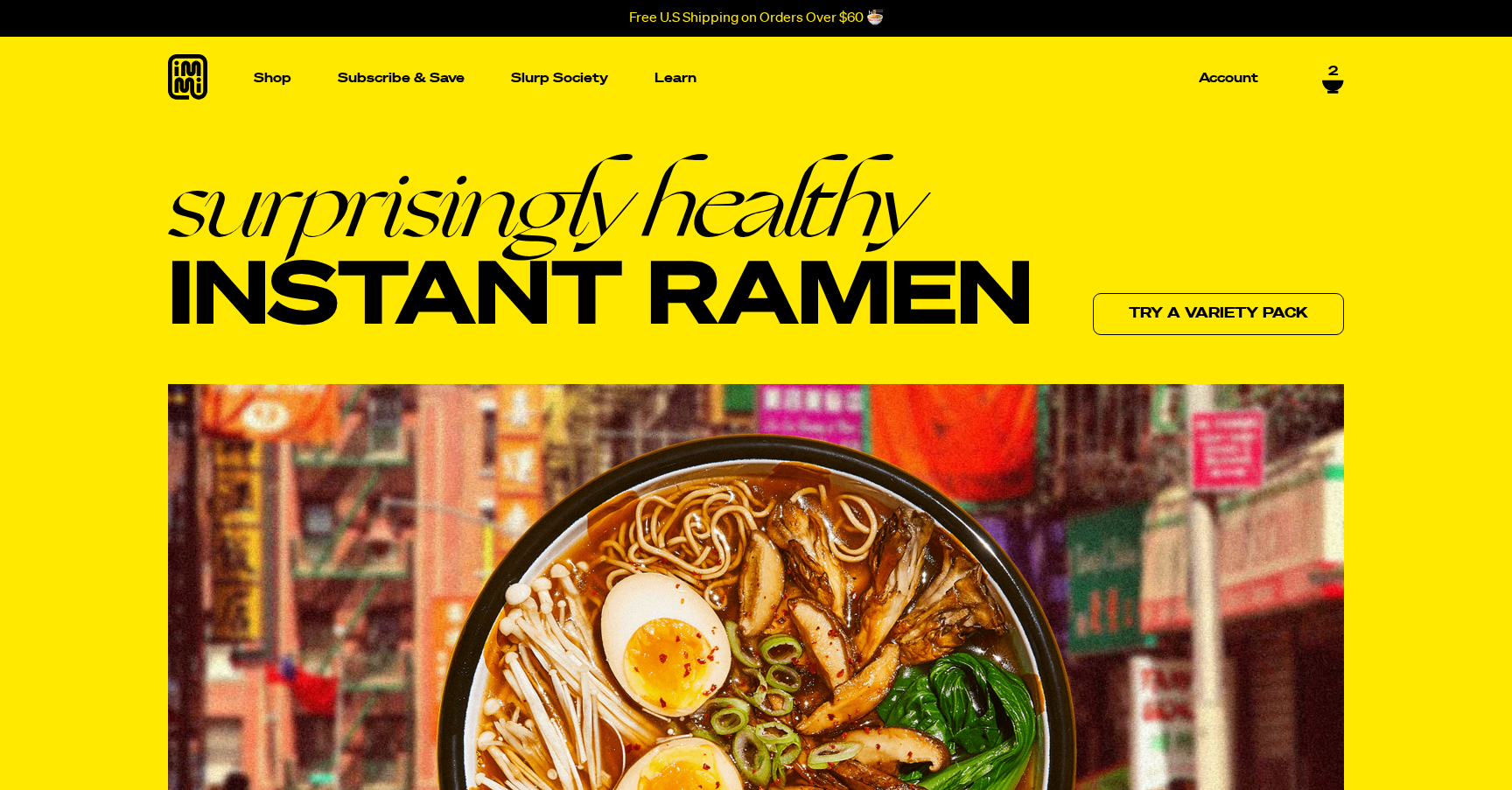 scroll, scrollTop: 0, scrollLeft: 0, axis: both 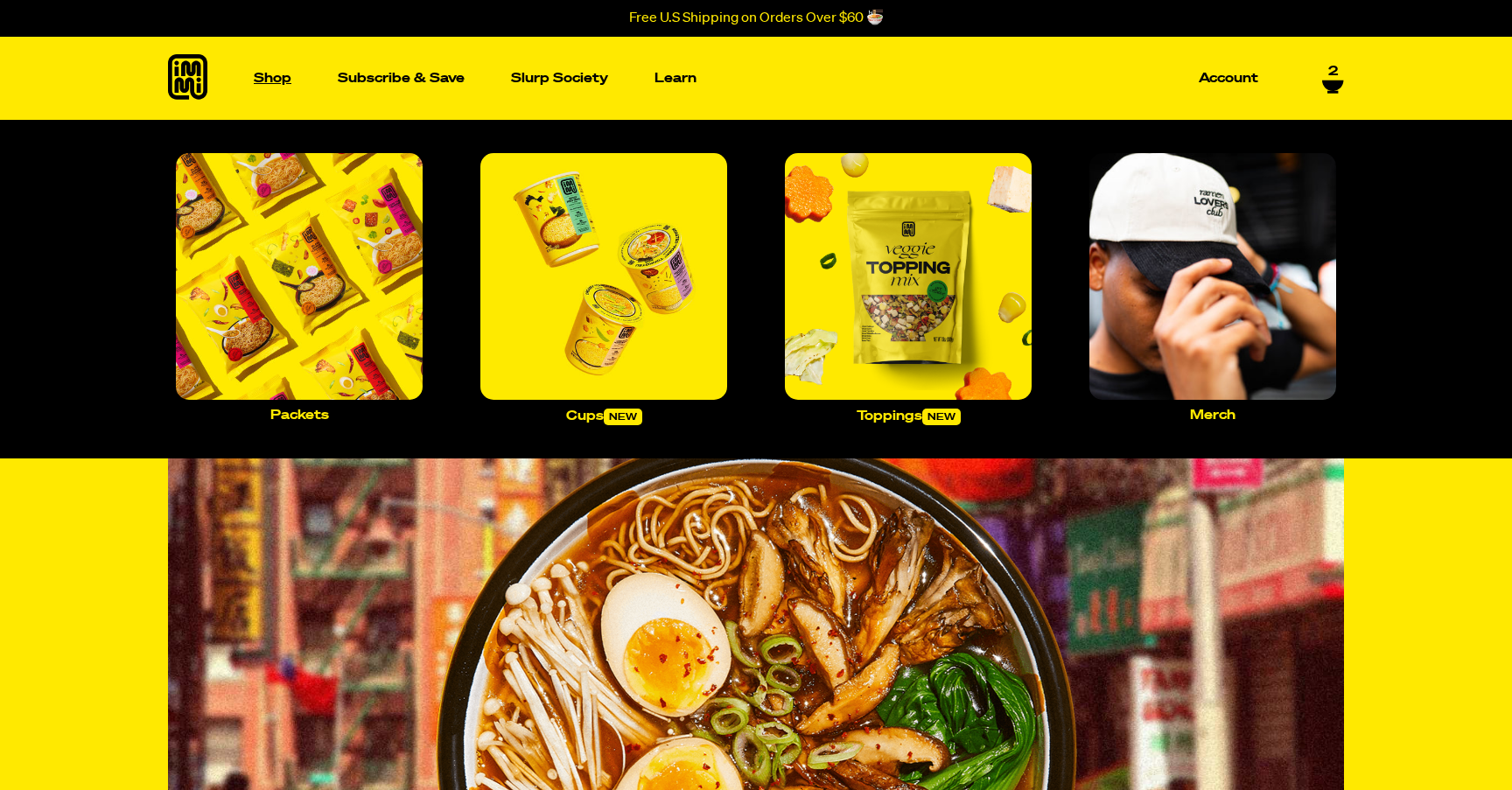 click on "Shop" at bounding box center [272, 78] 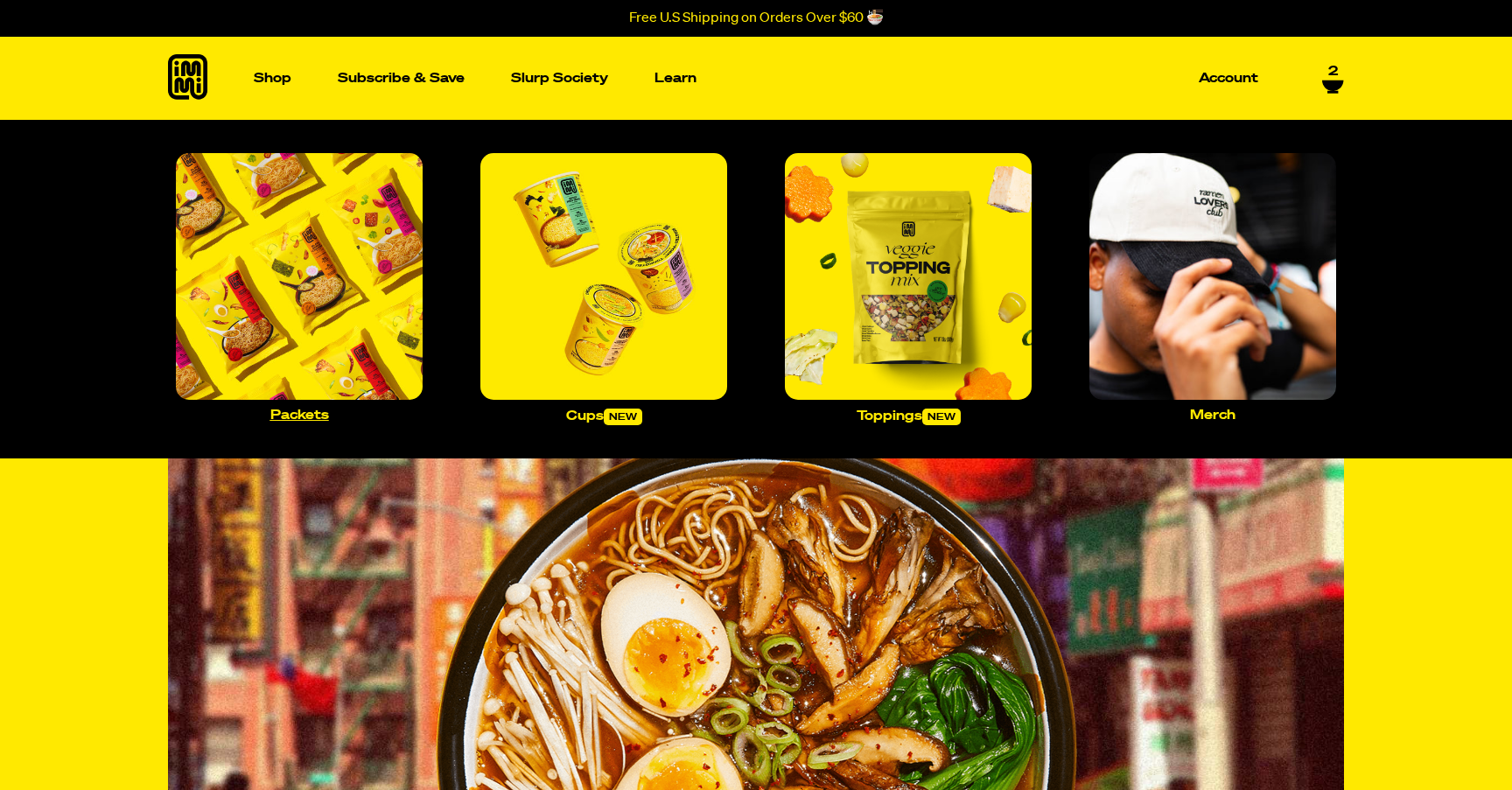 click at bounding box center [299, 276] 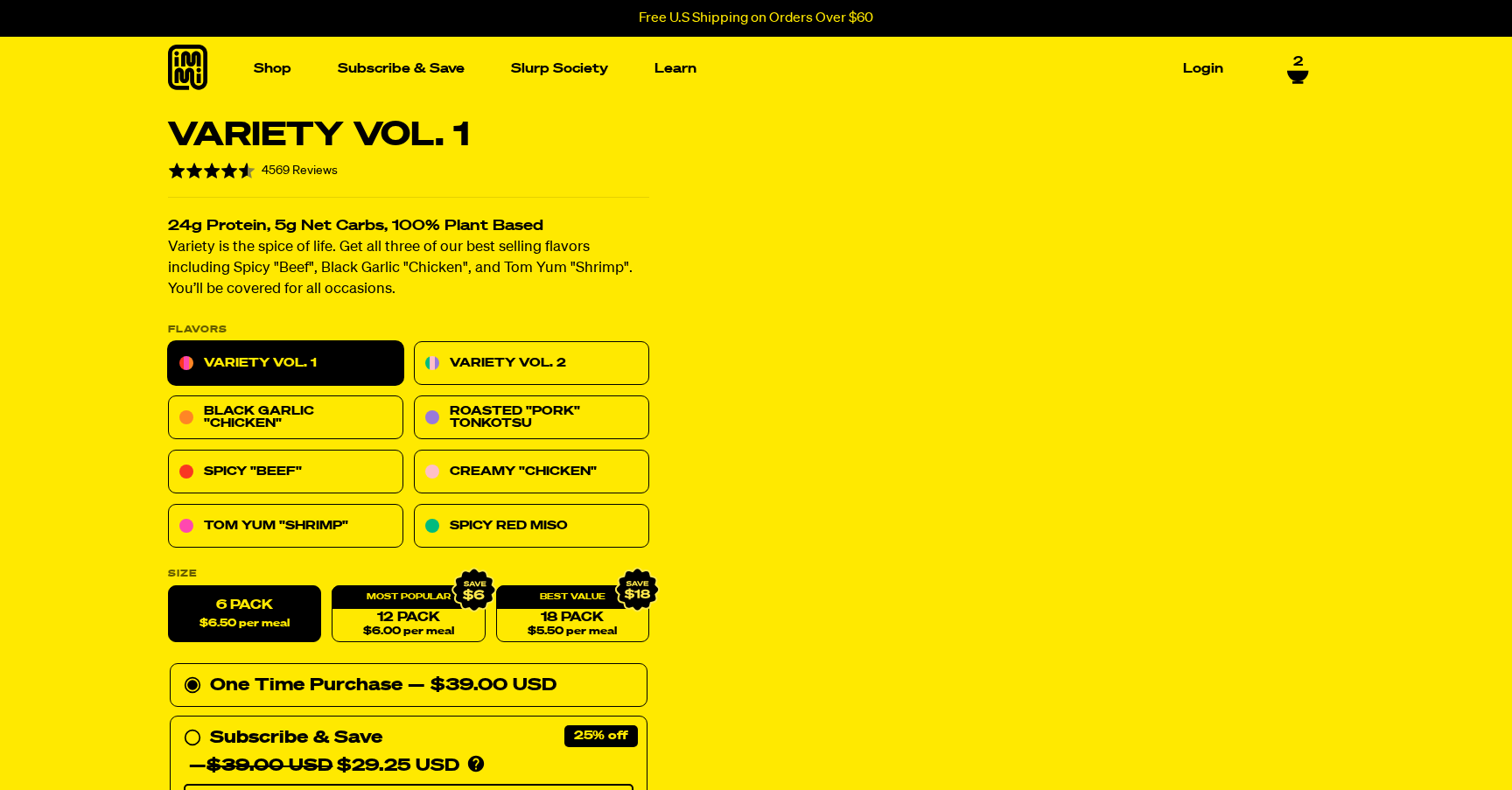 scroll, scrollTop: 0, scrollLeft: 0, axis: both 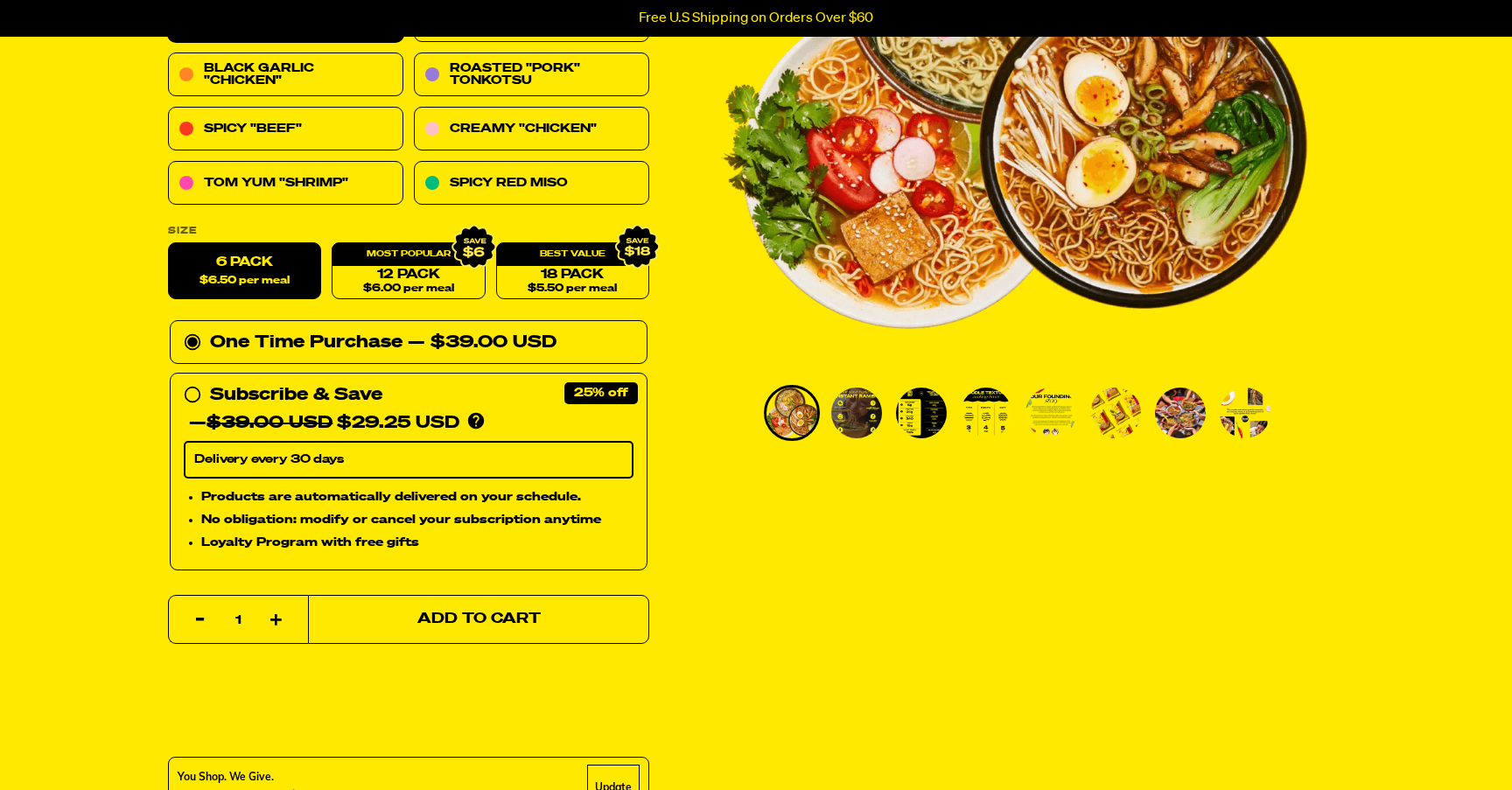 click on "Add to Cart" at bounding box center [479, 619] 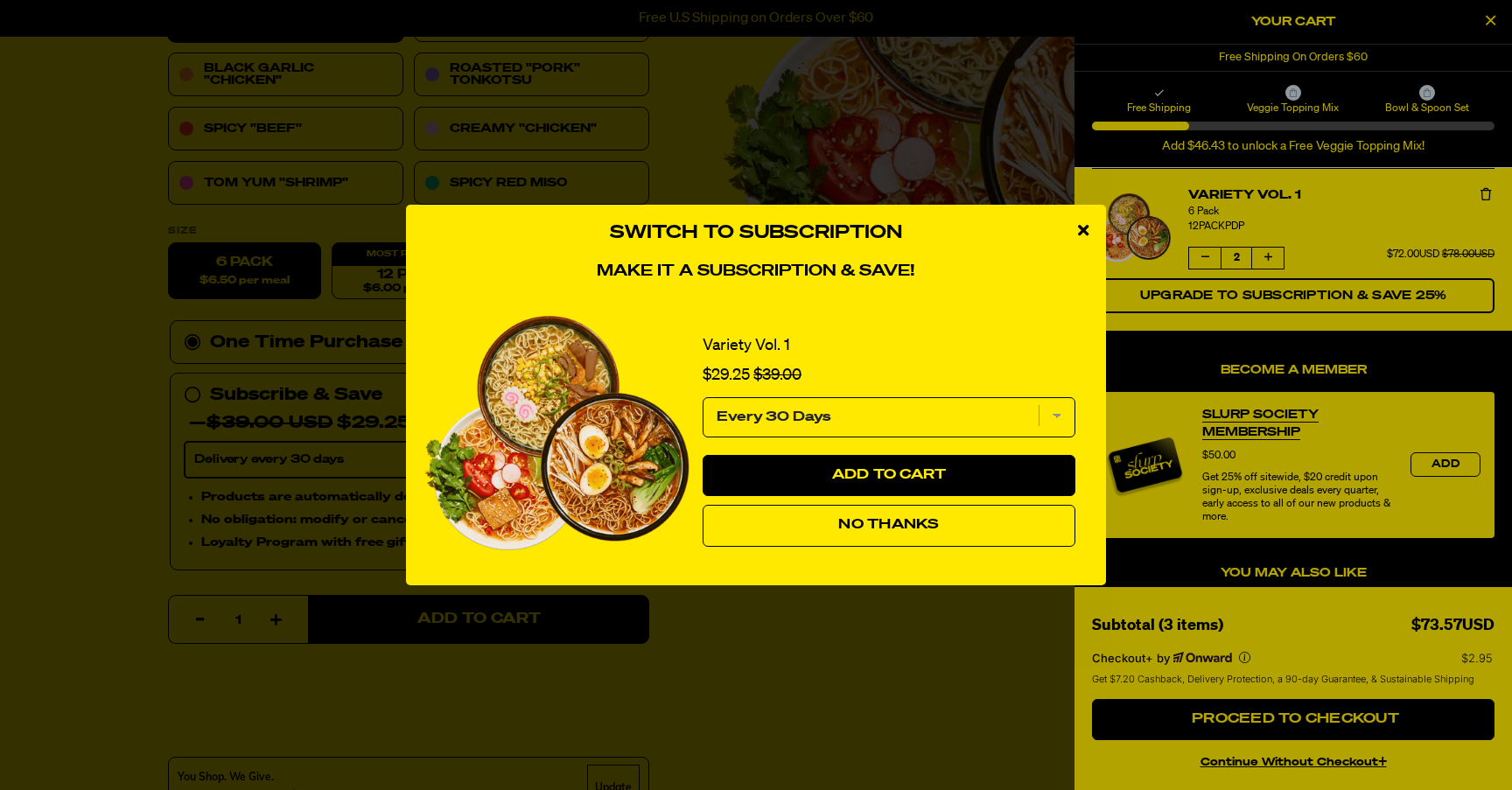 click at bounding box center [1083, 231] 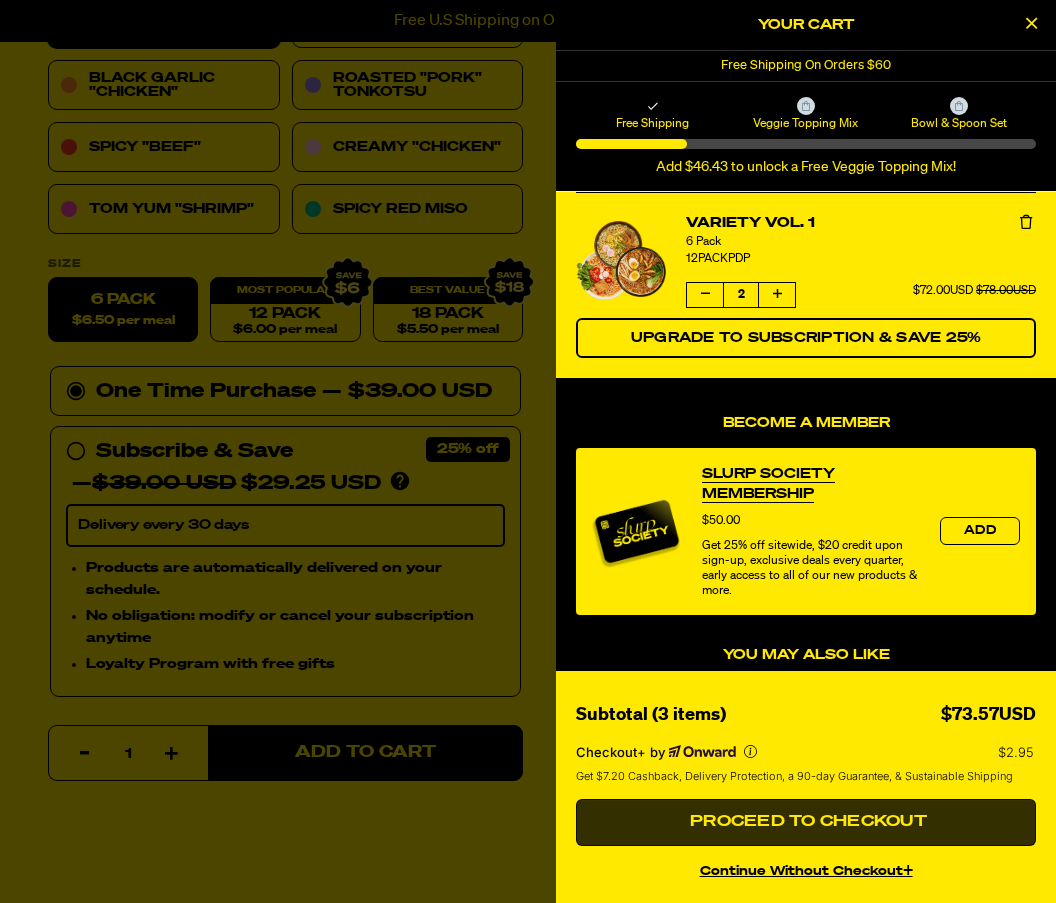 click on "Proceed to Checkout" at bounding box center [806, 822] 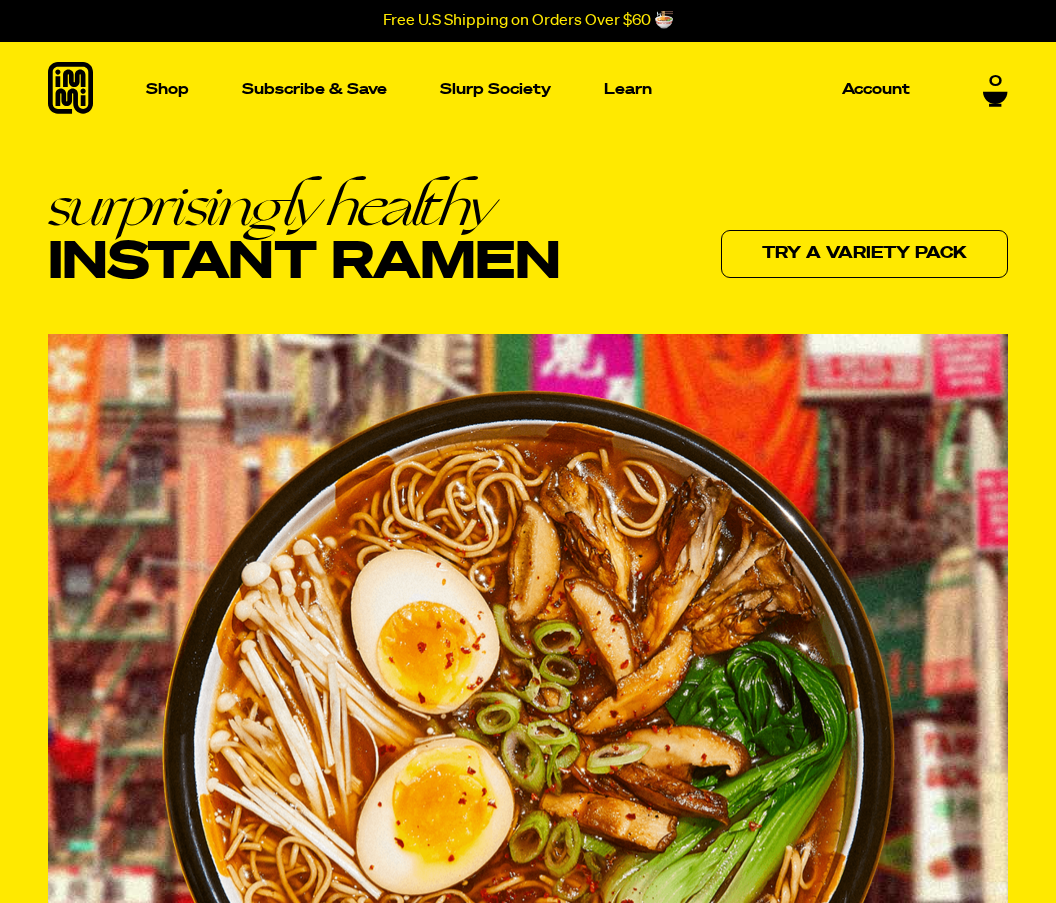 scroll, scrollTop: 0, scrollLeft: 0, axis: both 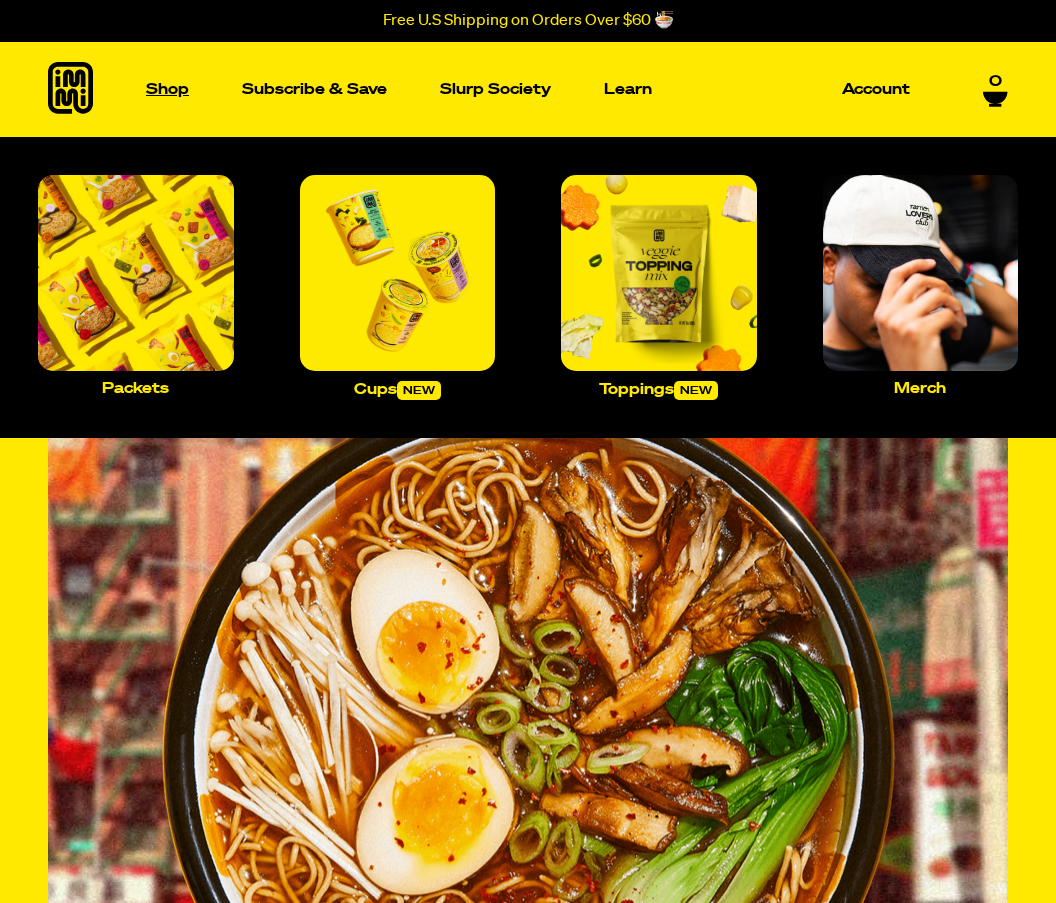 click on "Shop" at bounding box center [167, 89] 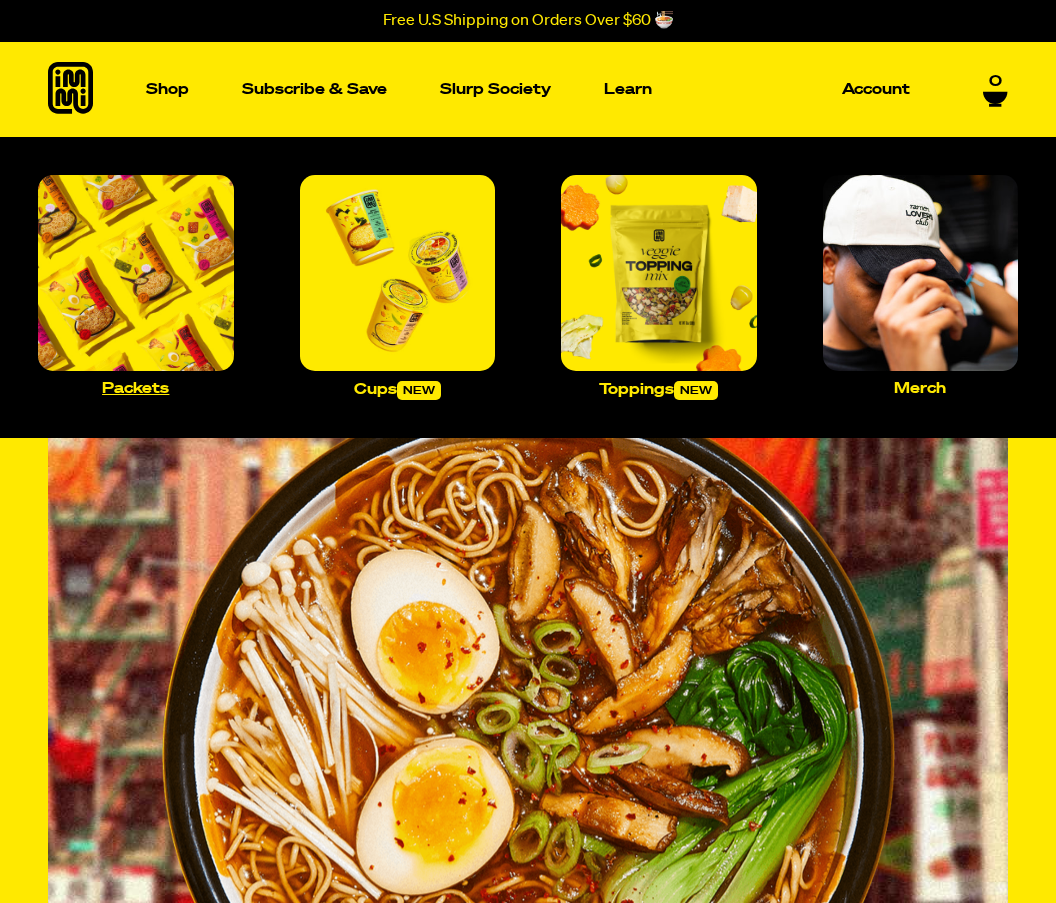click at bounding box center (136, 273) 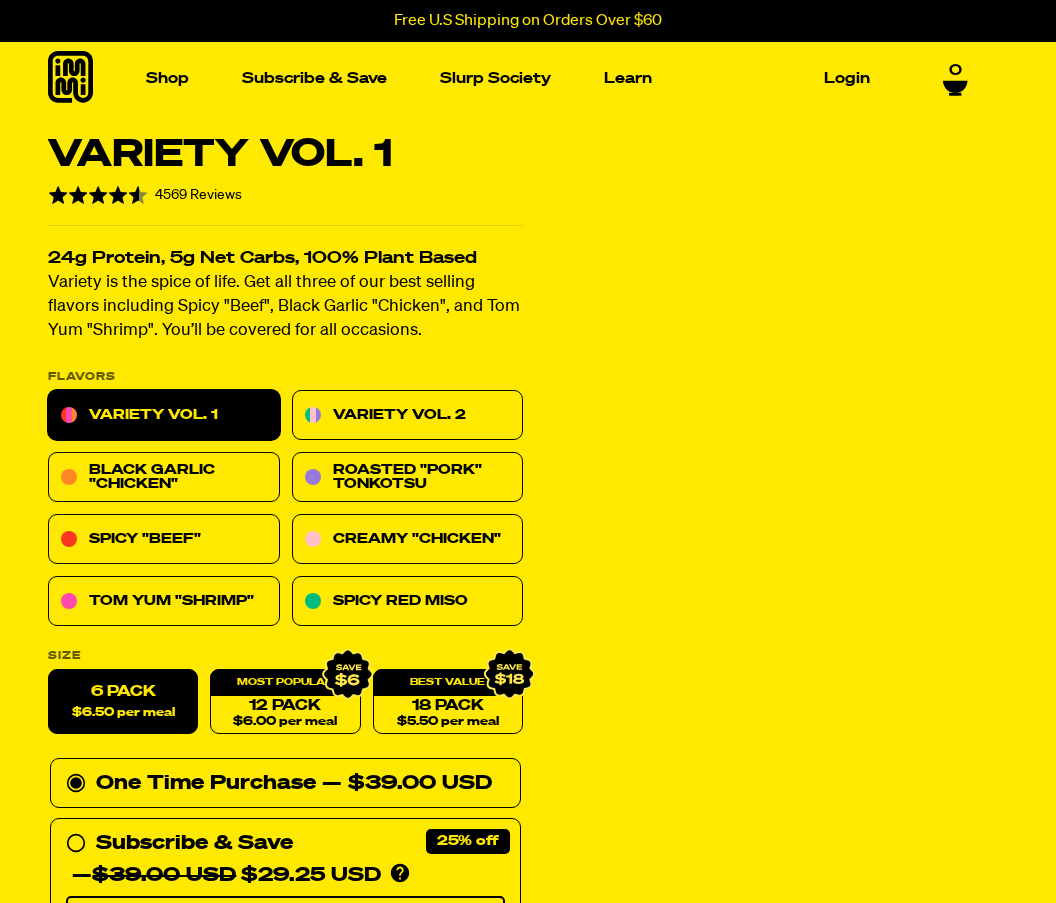 scroll, scrollTop: 0, scrollLeft: 0, axis: both 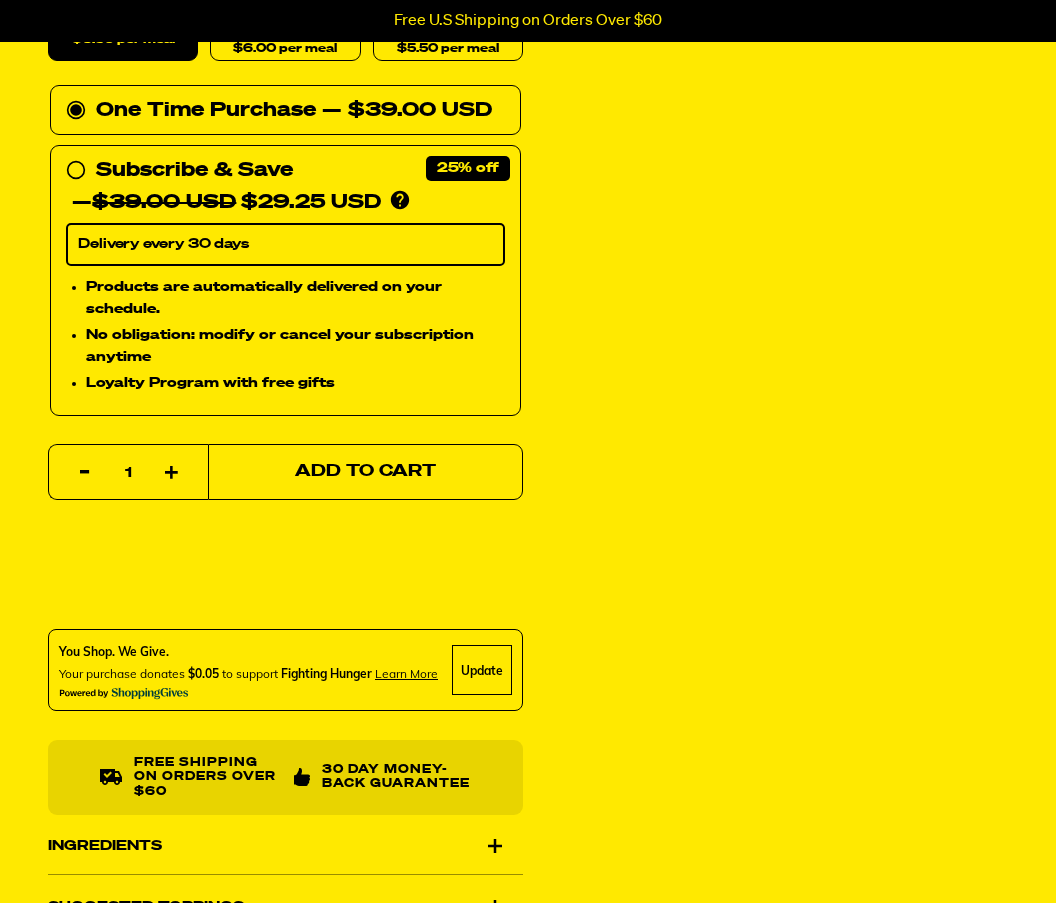 click on "Add to Cart" at bounding box center (365, 472) 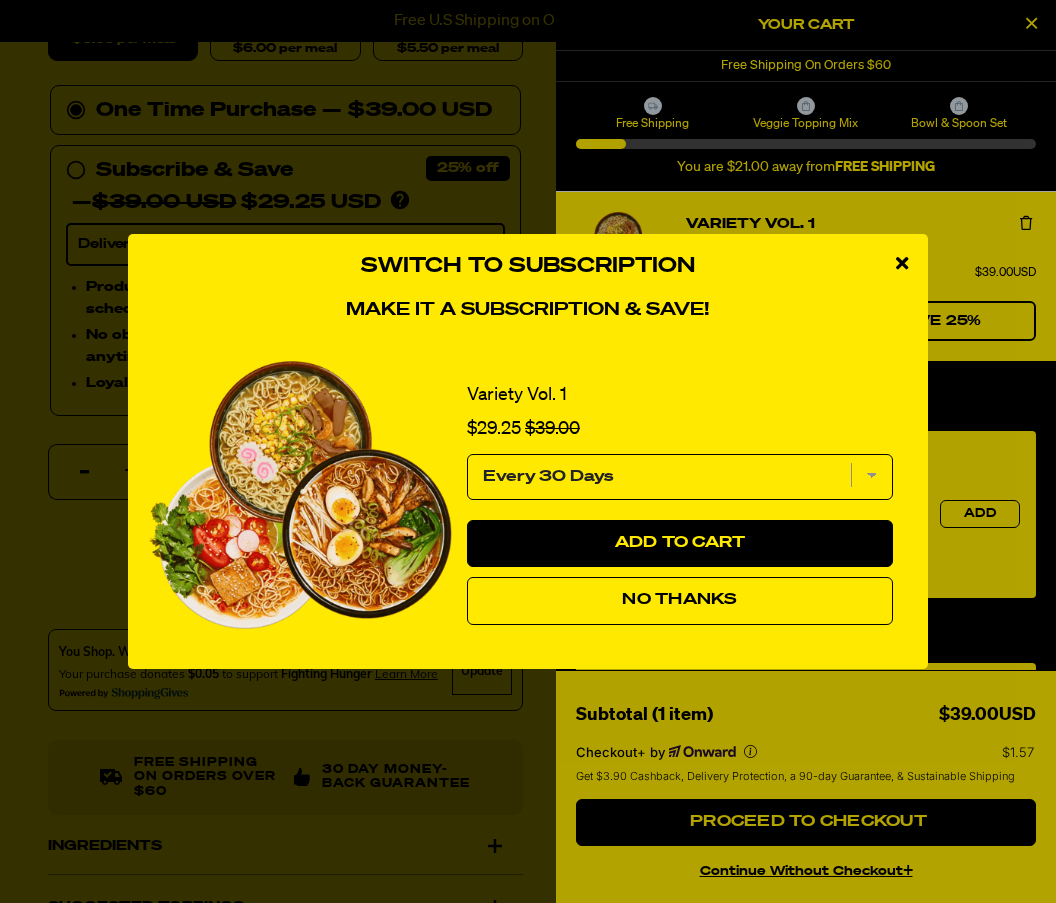 click at bounding box center (902, 264) 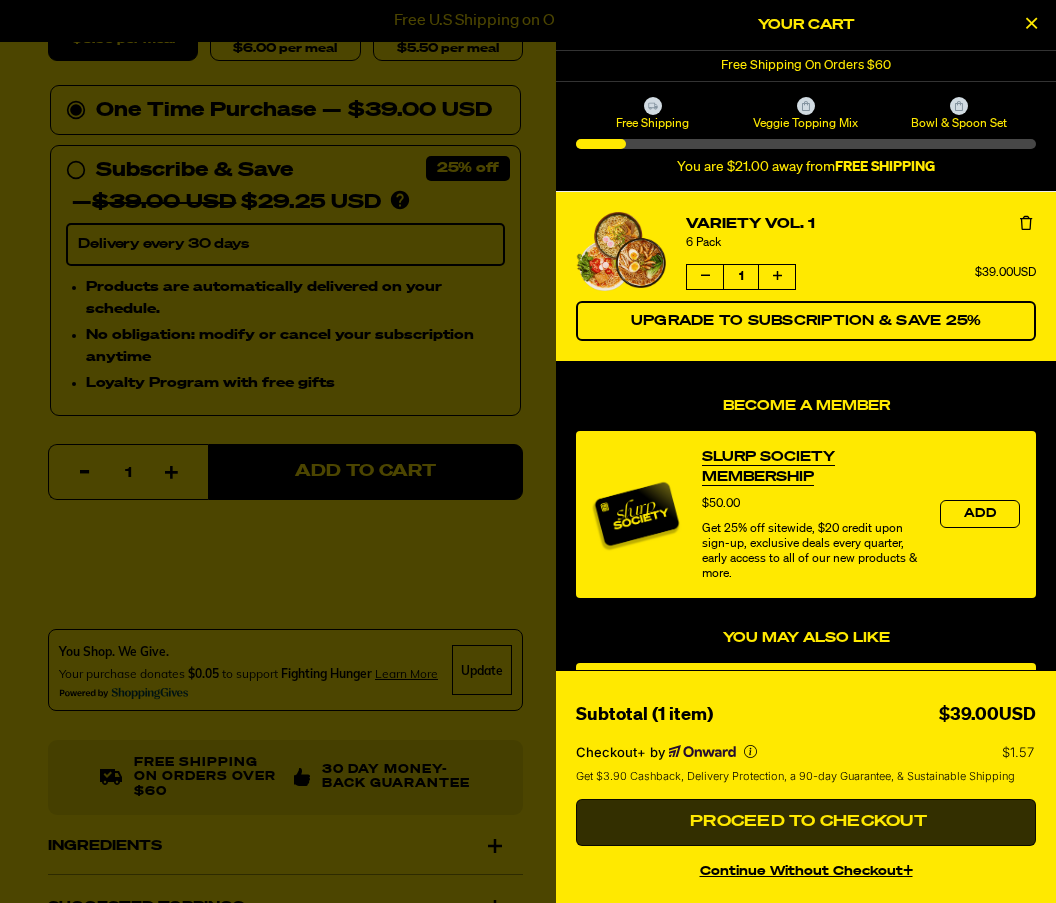 click on "Proceed to Checkout" at bounding box center [806, 822] 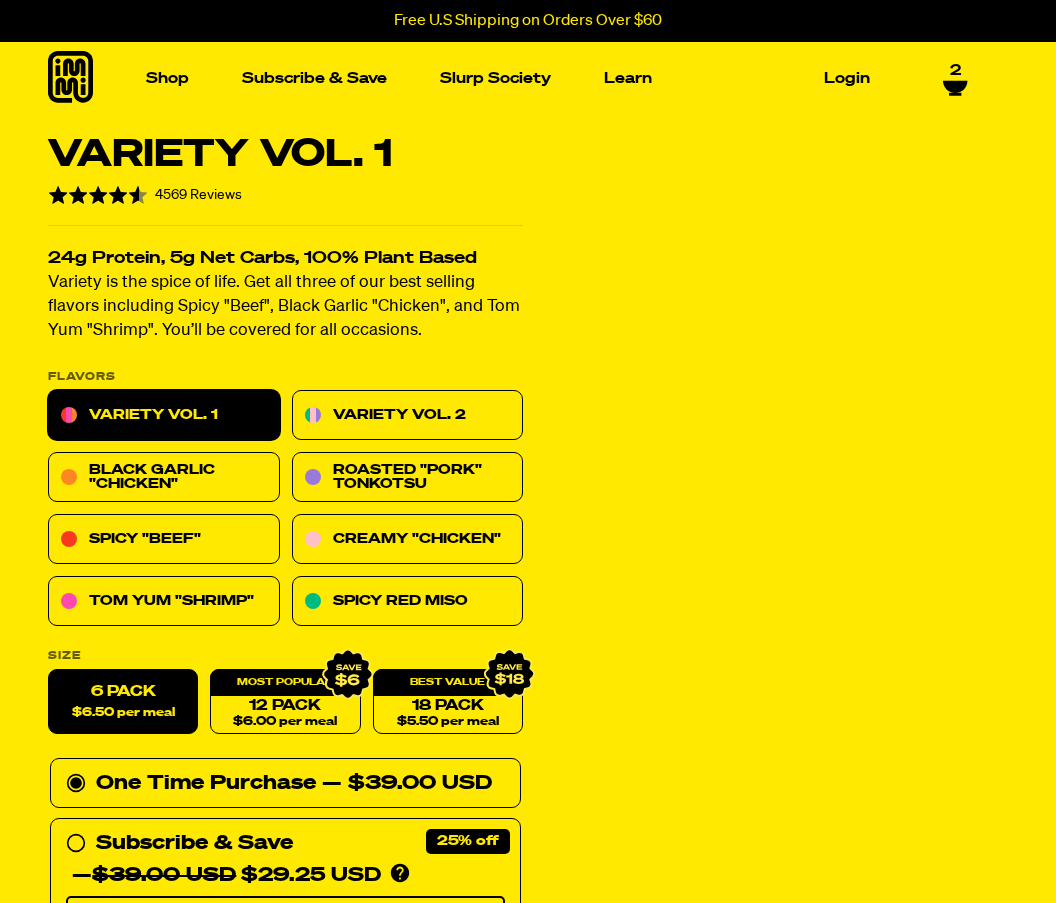 select 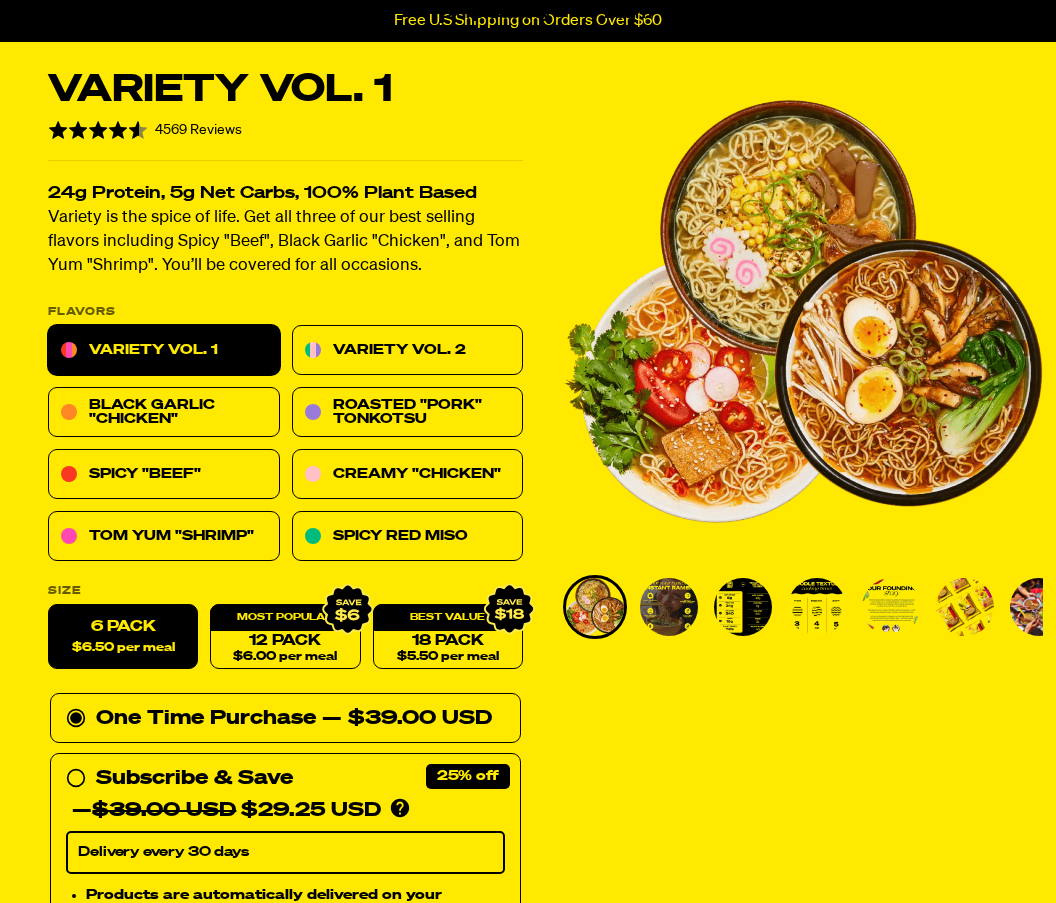 scroll, scrollTop: 0, scrollLeft: 0, axis: both 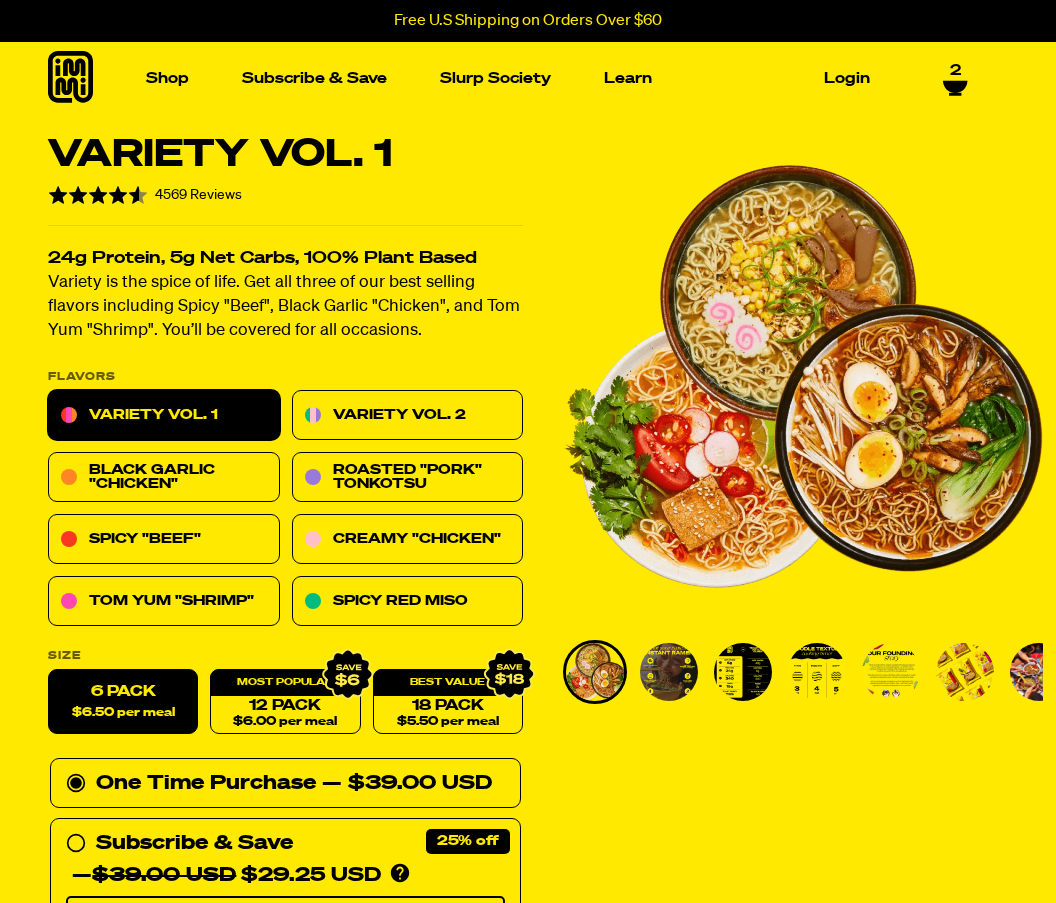 click 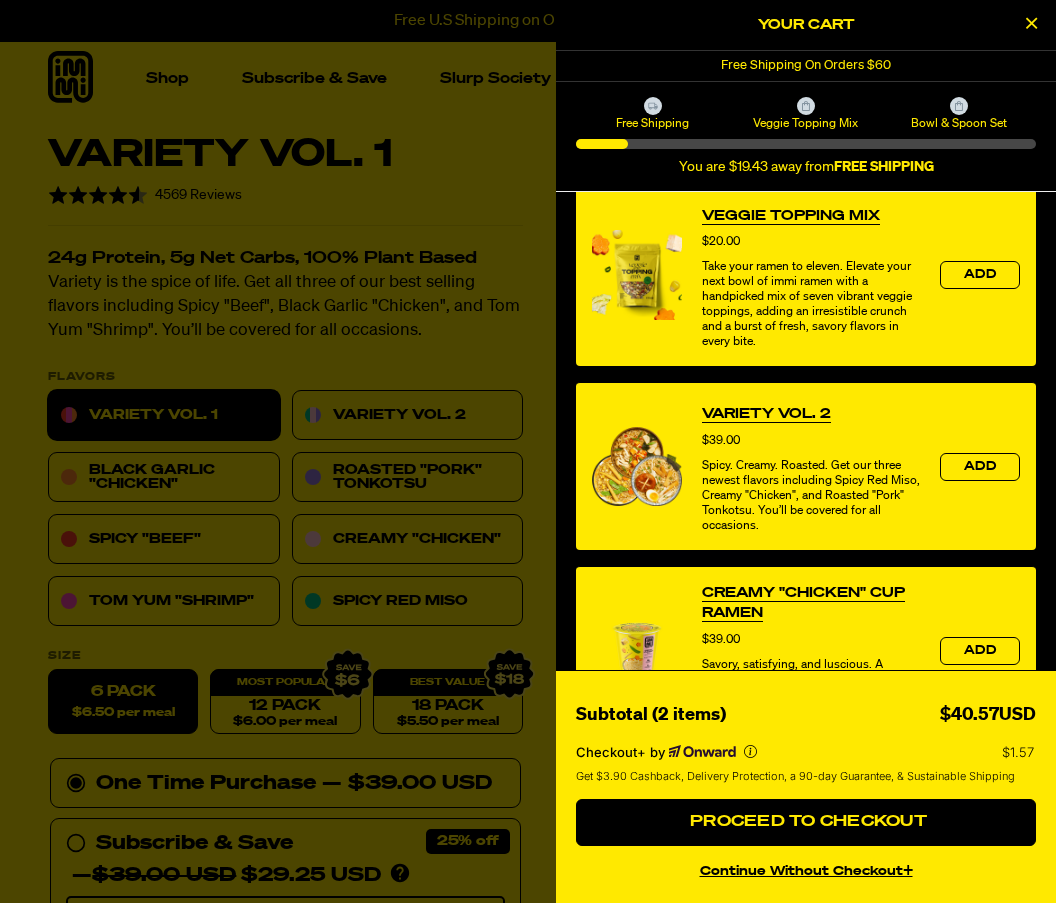 scroll, scrollTop: 771, scrollLeft: 0, axis: vertical 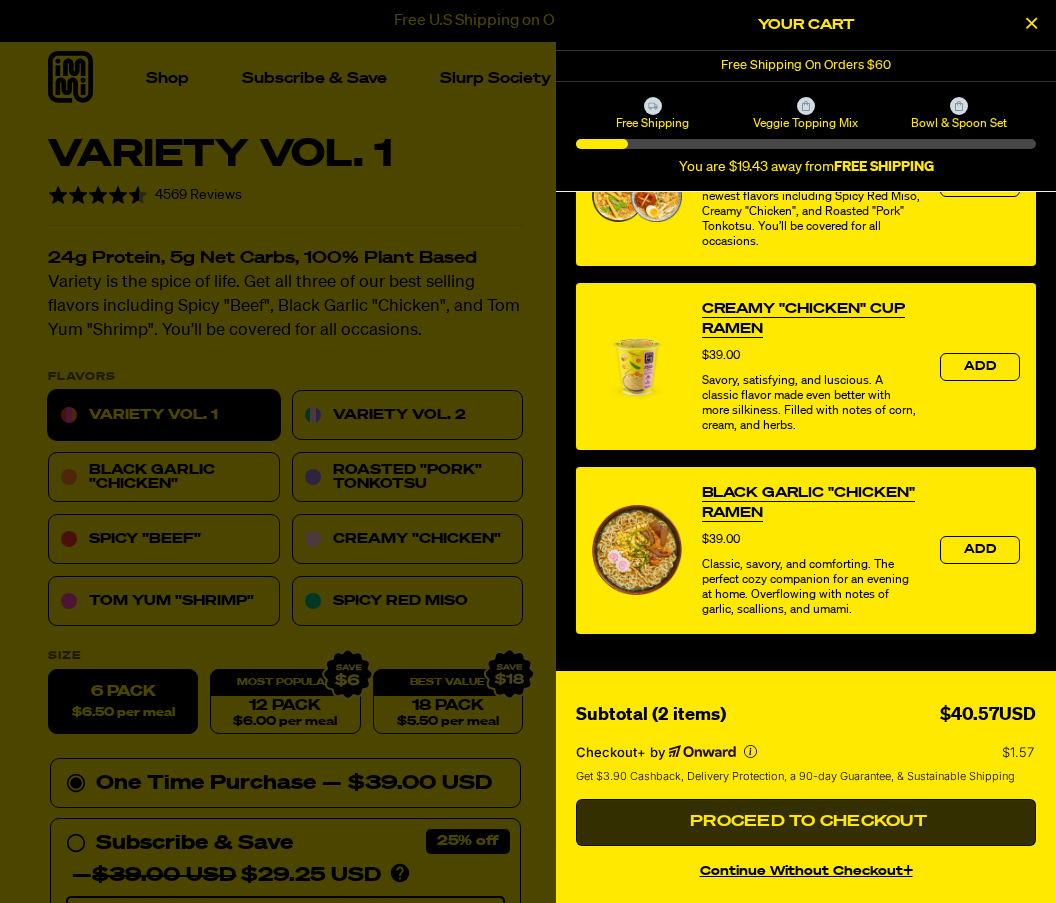 click on "Proceed to Checkout" at bounding box center [806, 822] 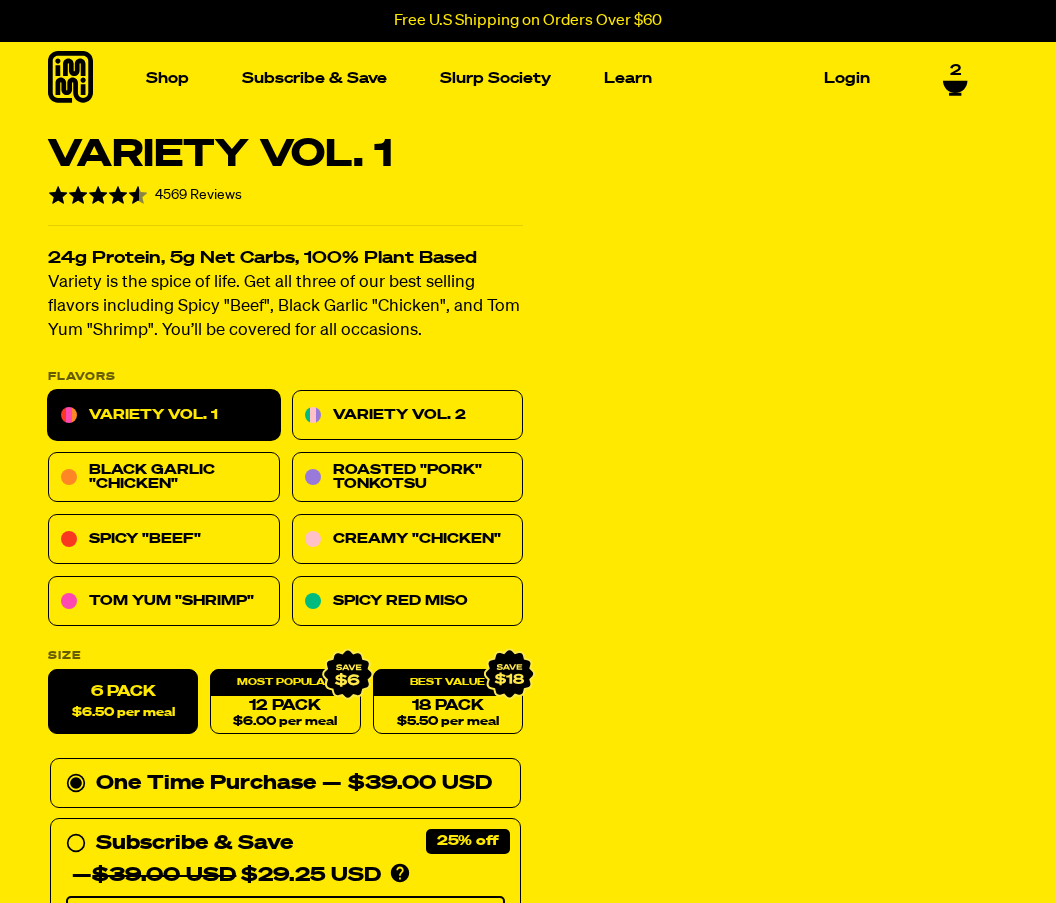 select 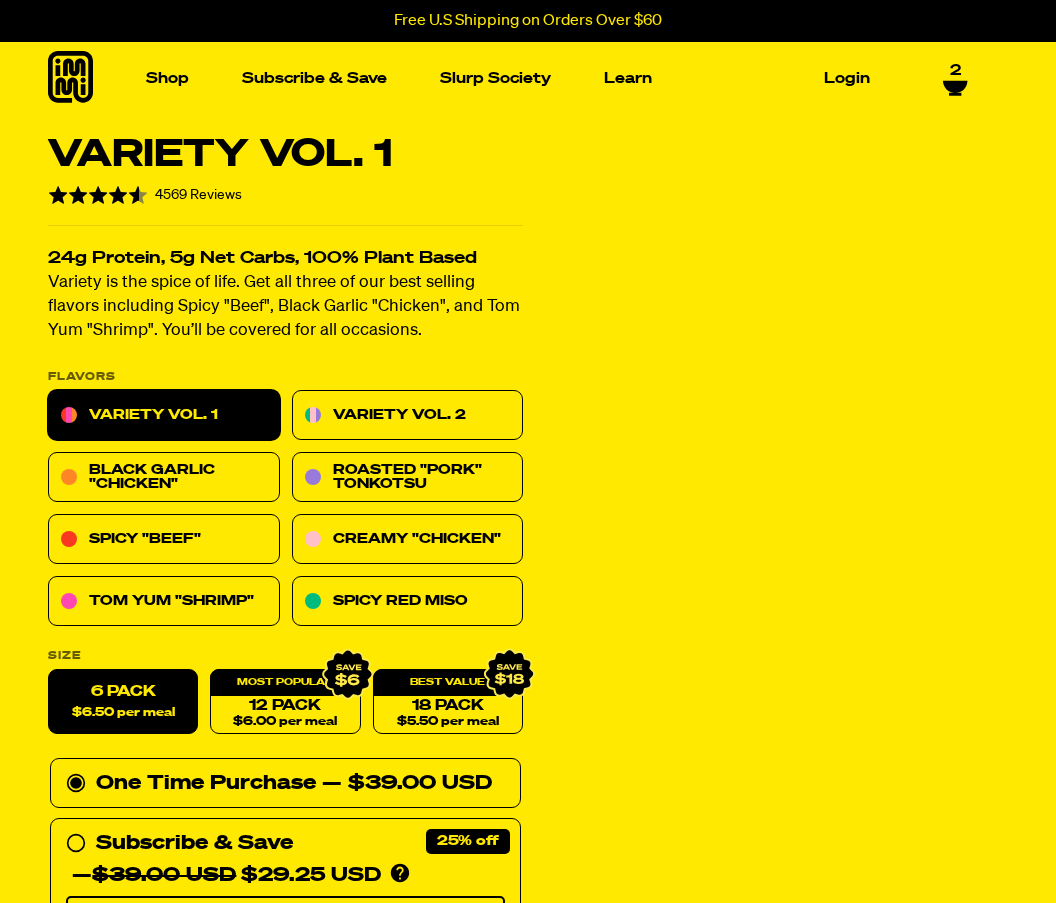 scroll, scrollTop: 0, scrollLeft: 0, axis: both 